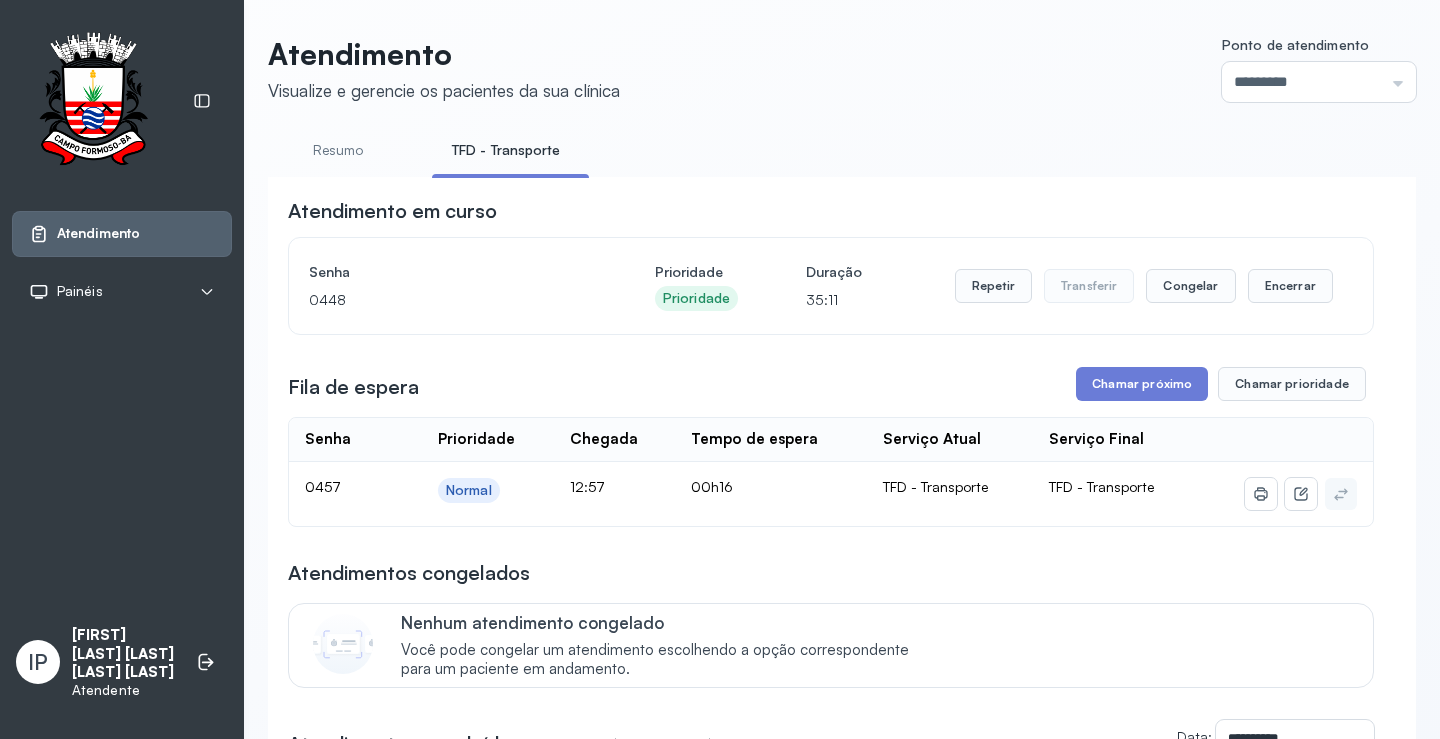 scroll, scrollTop: 0, scrollLeft: 0, axis: both 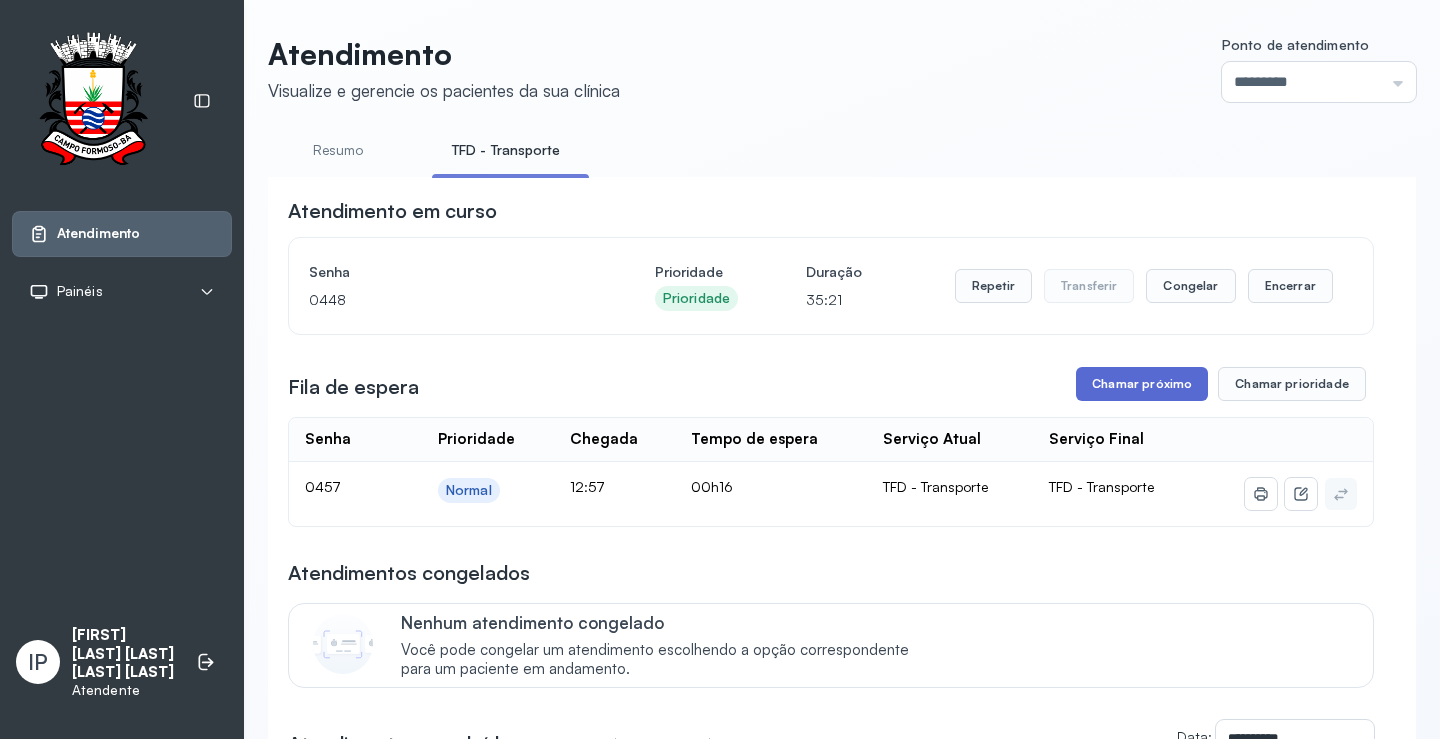 click on "Chamar próximo" at bounding box center [1142, 384] 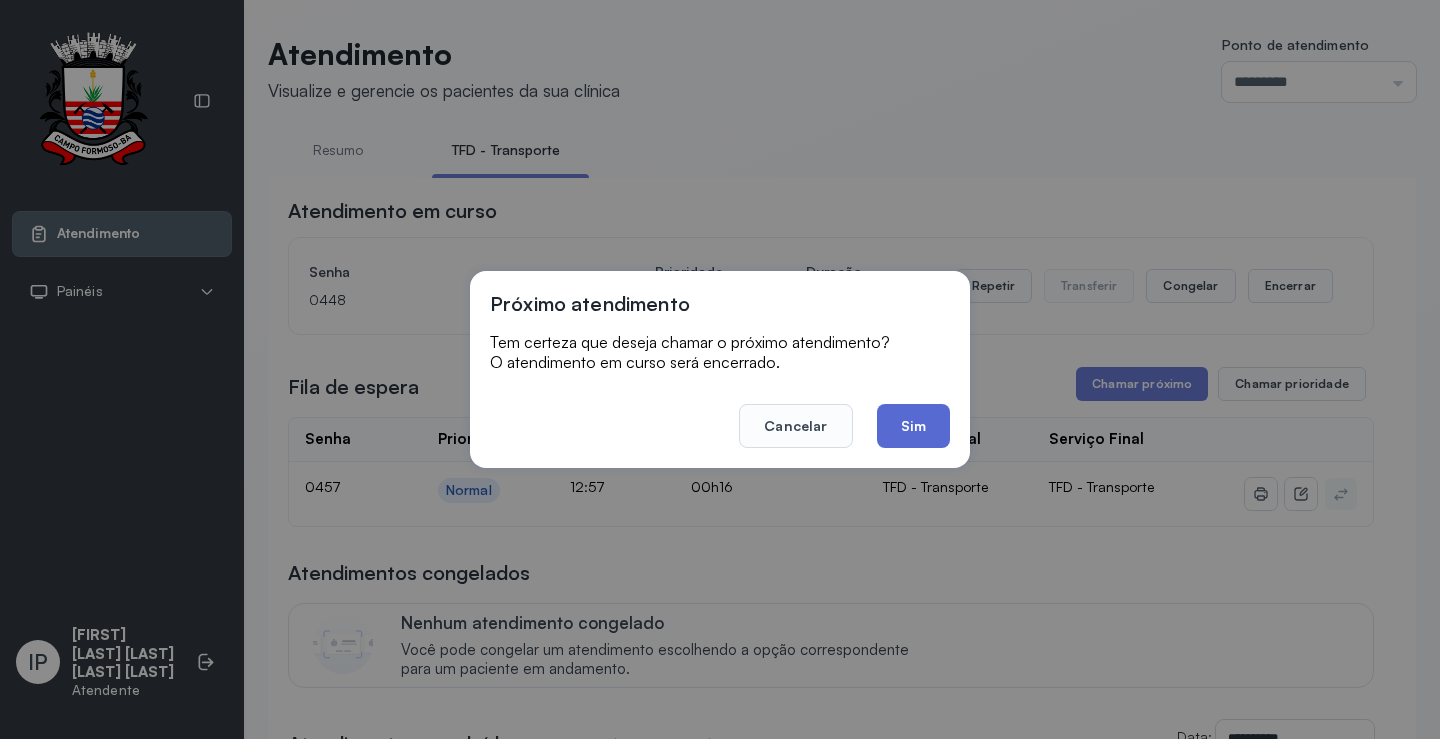 click on "Sim" 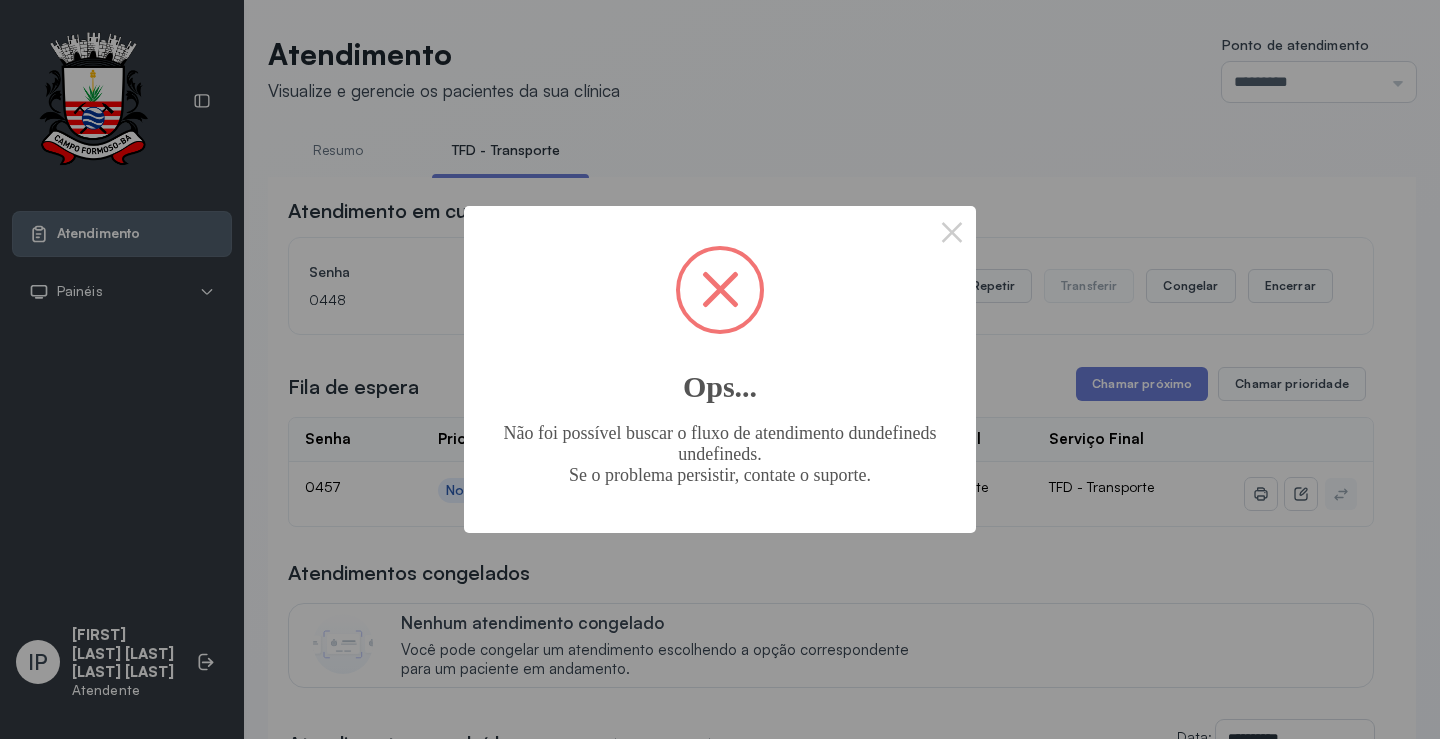 click on "×" at bounding box center [952, 230] 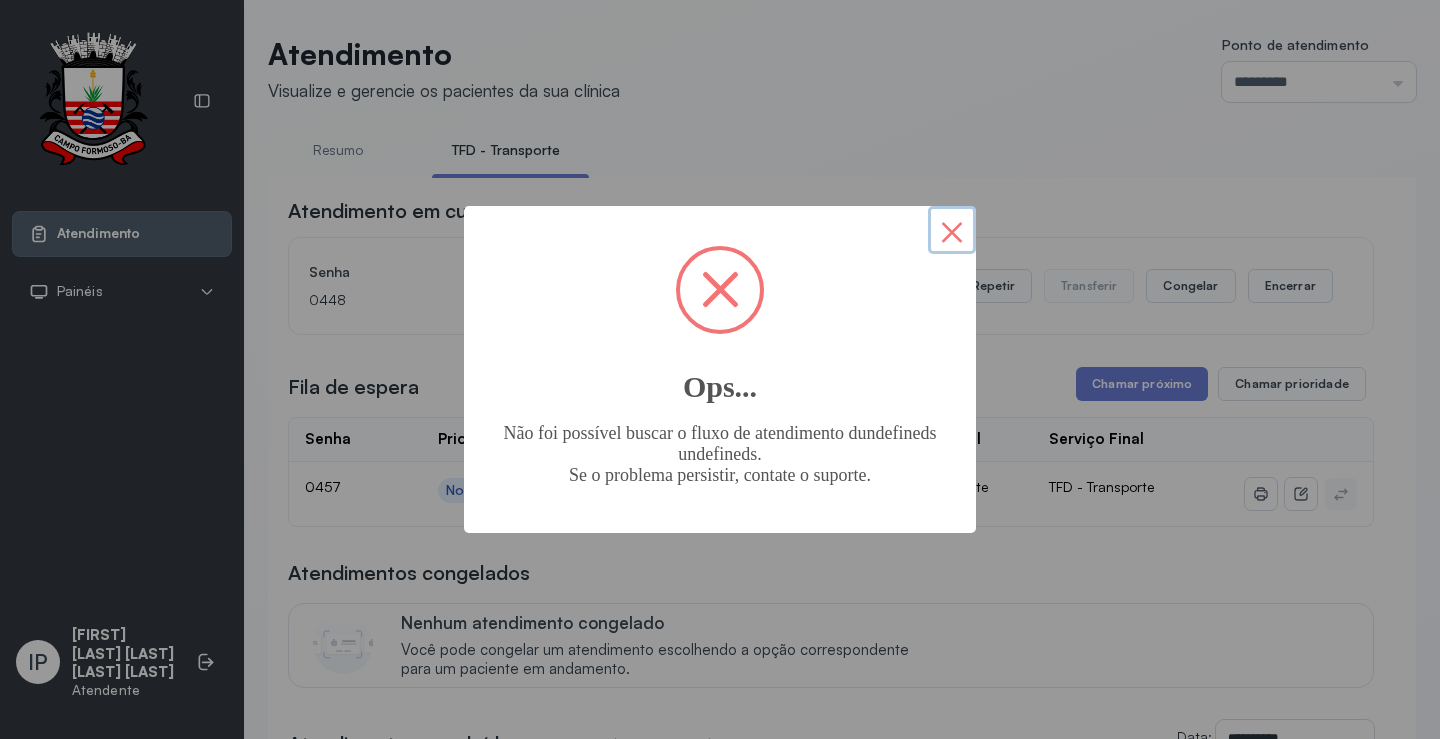 click on "×" at bounding box center (952, 230) 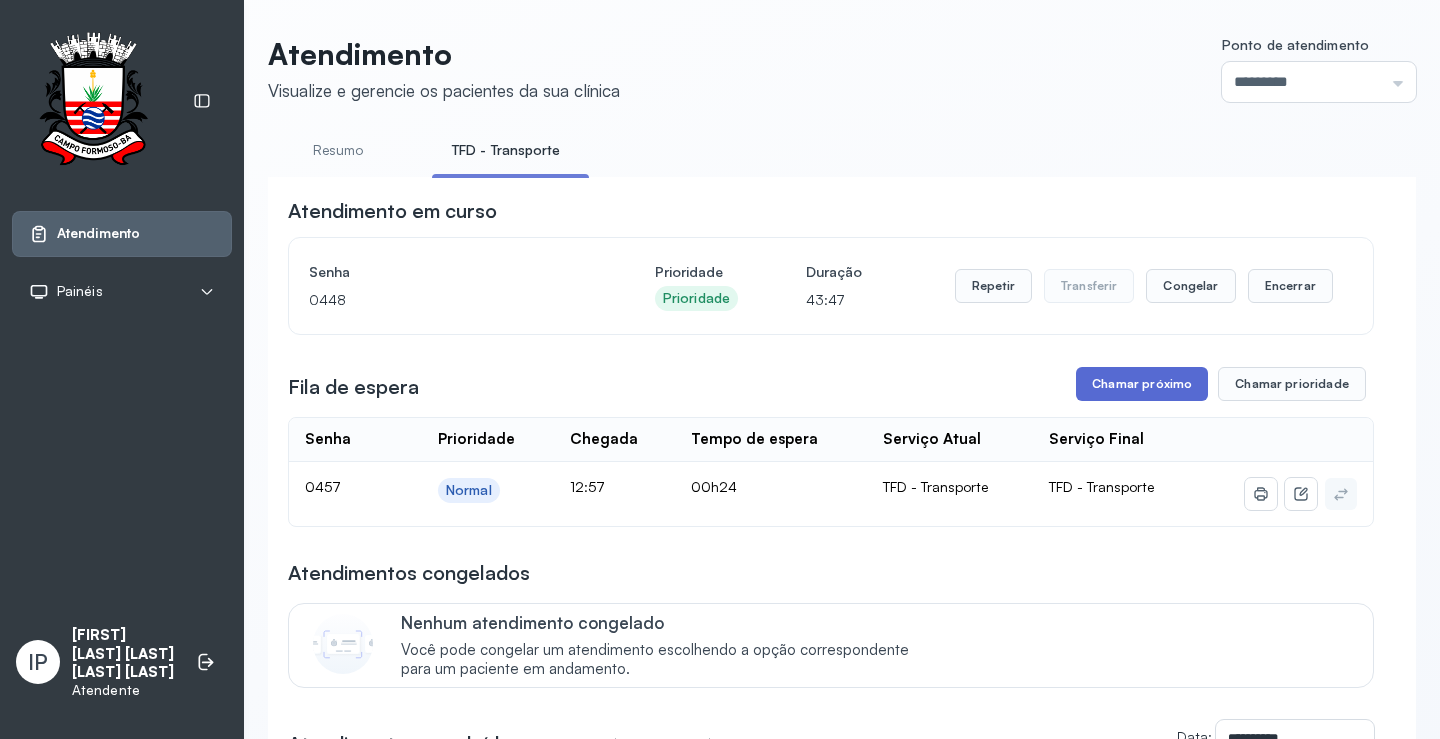 click on "Chamar próximo" at bounding box center (1142, 384) 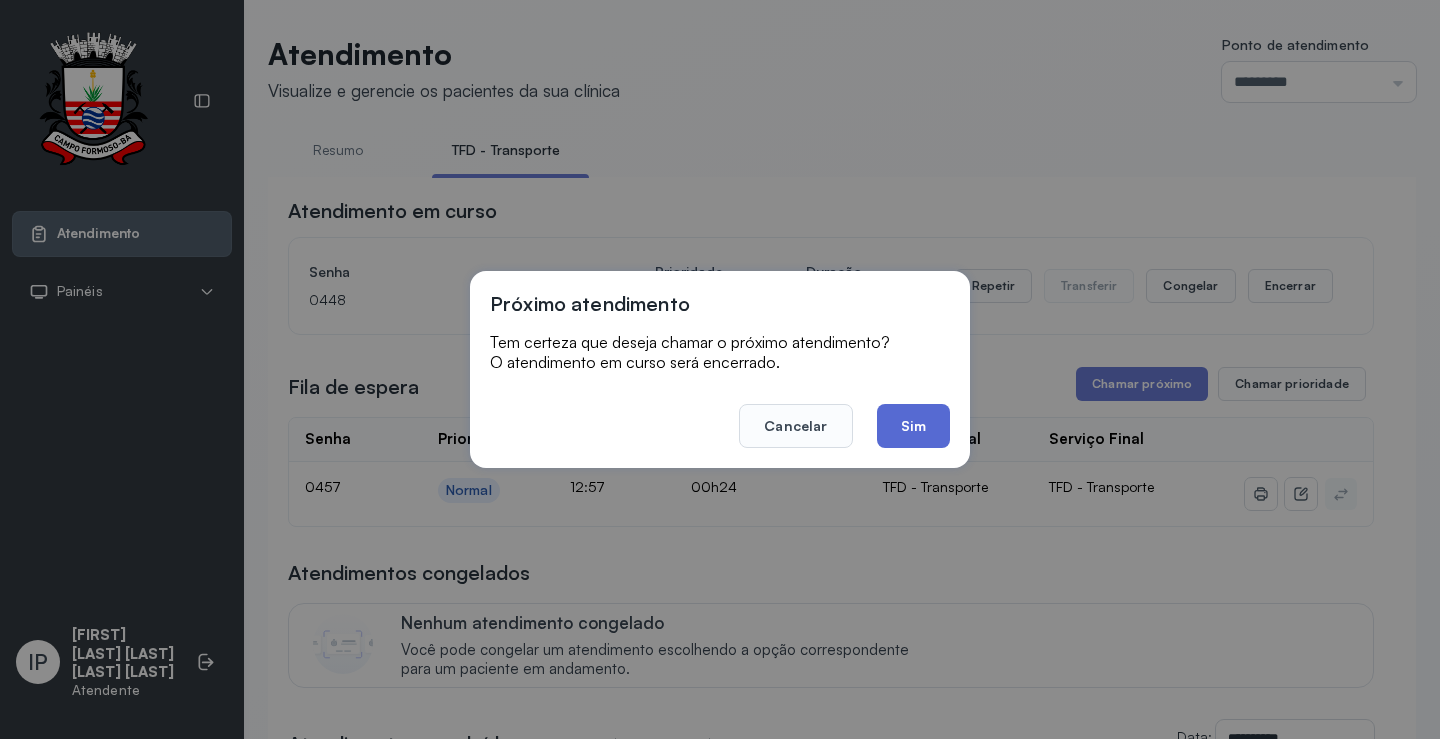 click on "Sim" 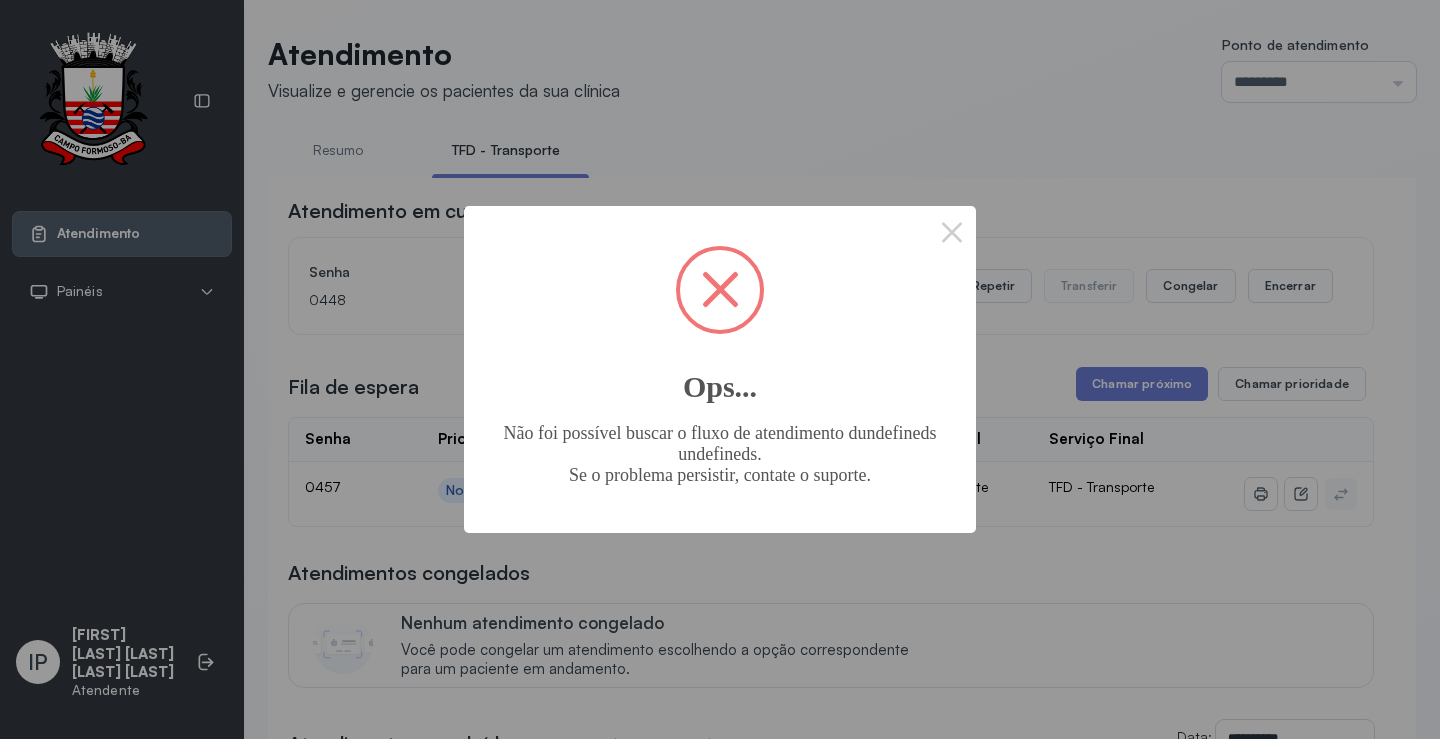 drag, startPoint x: 947, startPoint y: 223, endPoint x: 934, endPoint y: 220, distance: 13.341664 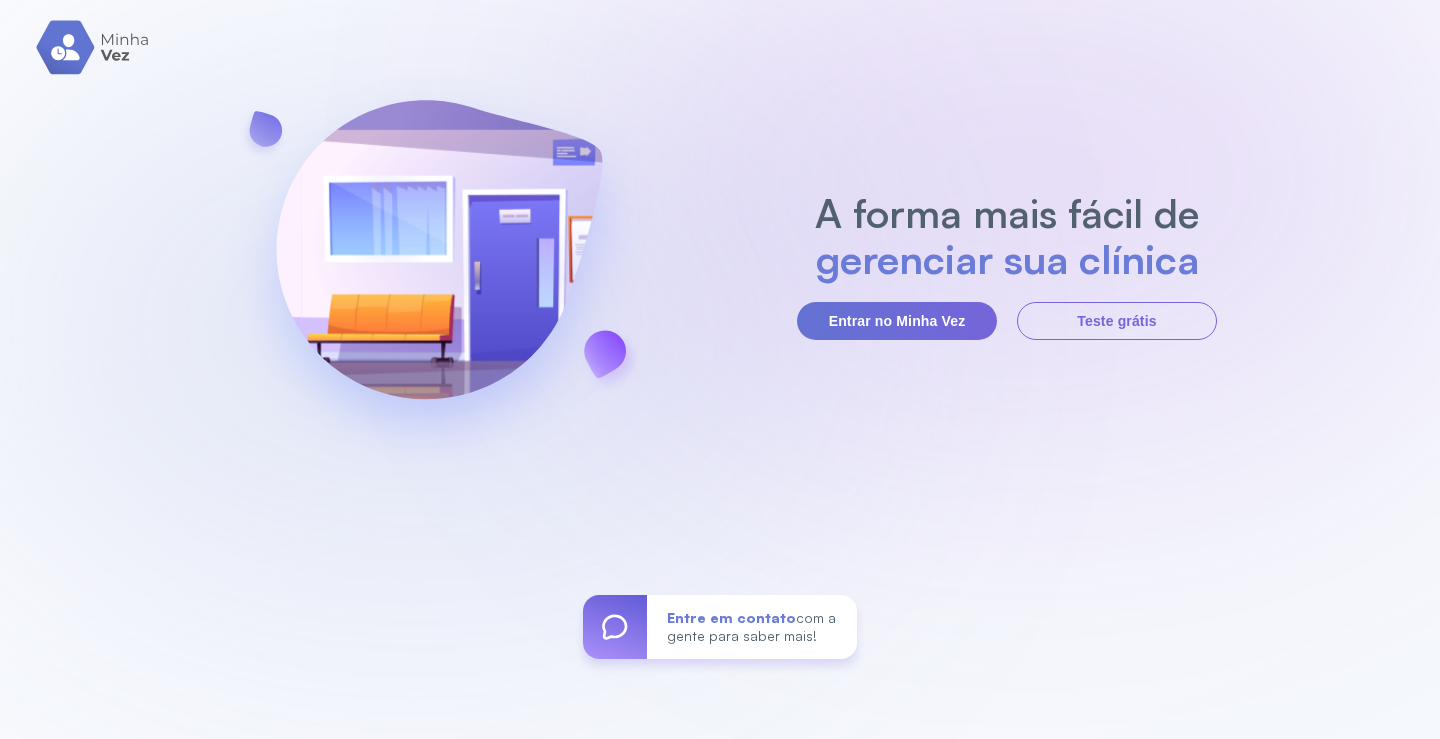 scroll, scrollTop: 0, scrollLeft: 0, axis: both 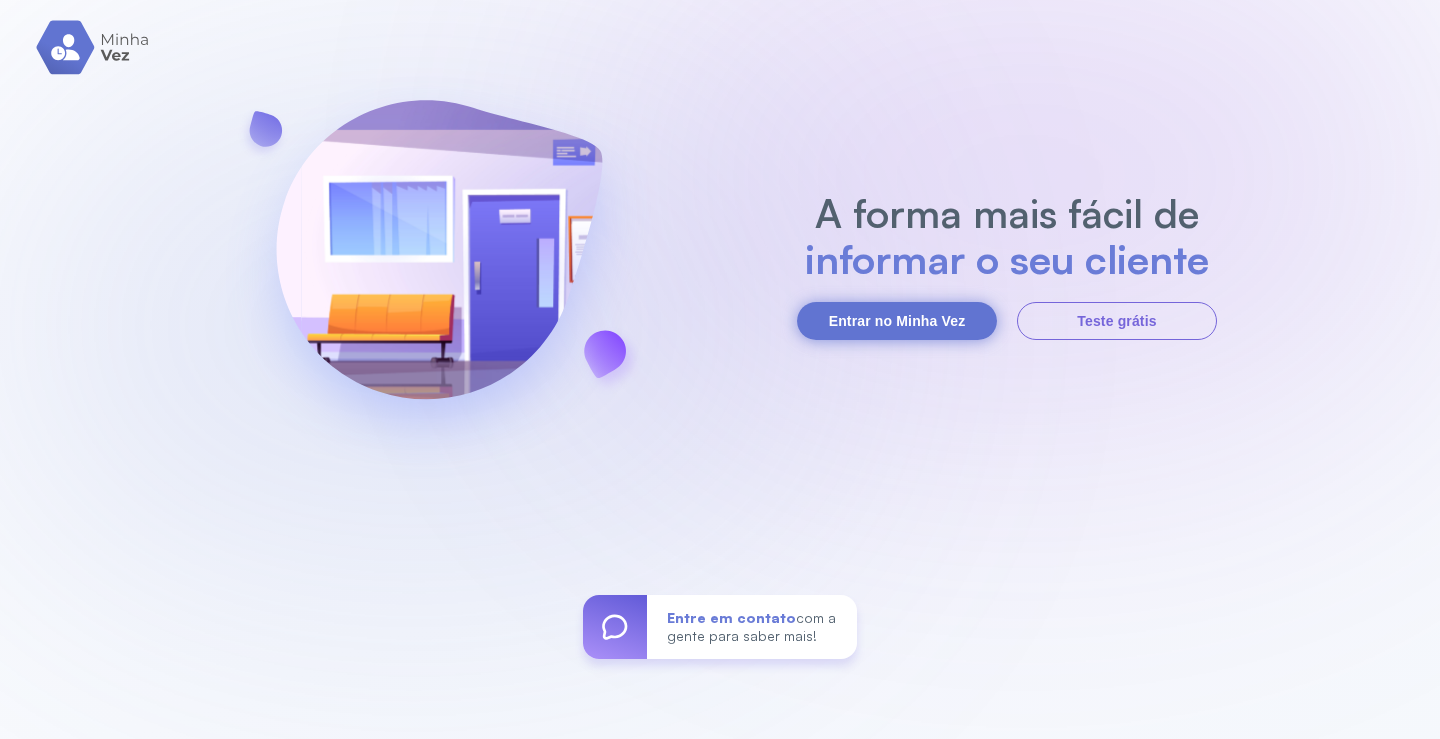 click on "Entrar no Minha Vez" at bounding box center (897, 321) 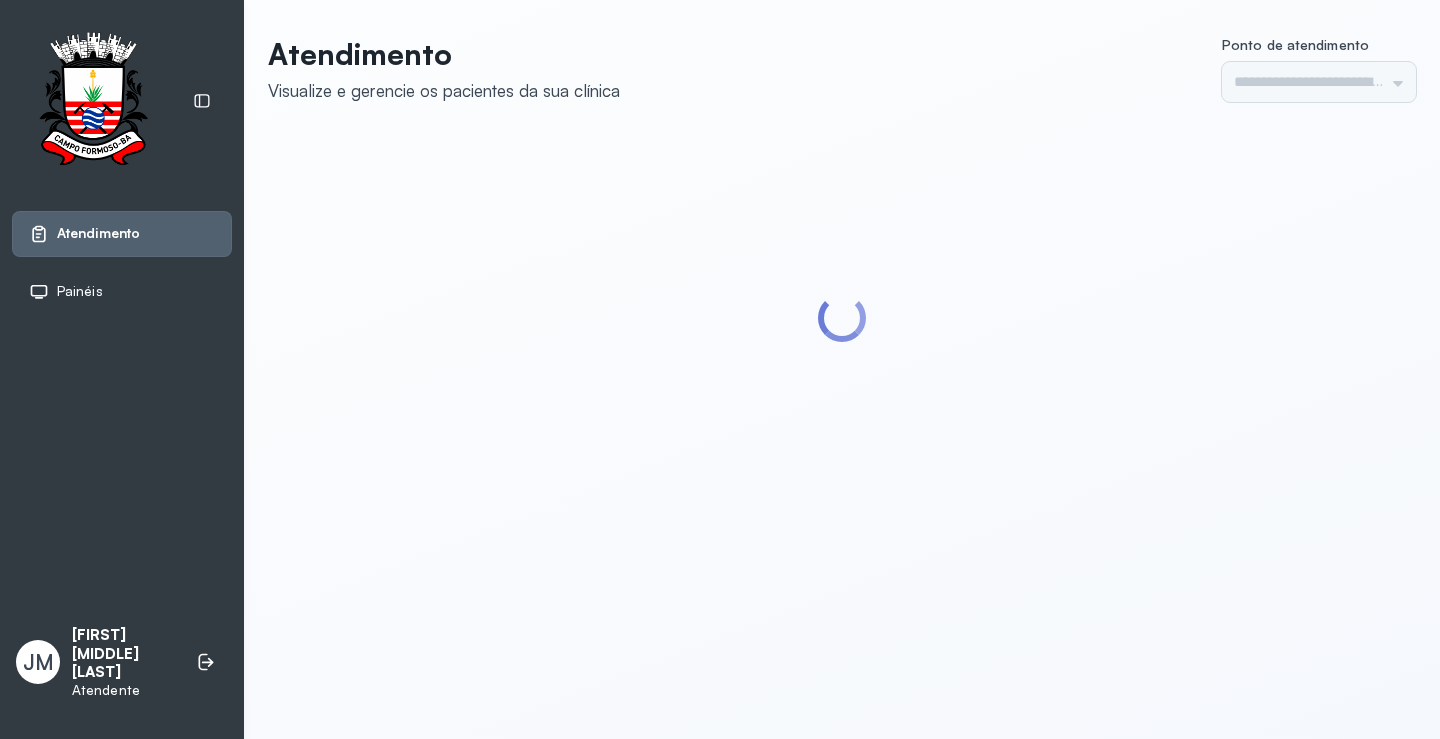 scroll, scrollTop: 0, scrollLeft: 0, axis: both 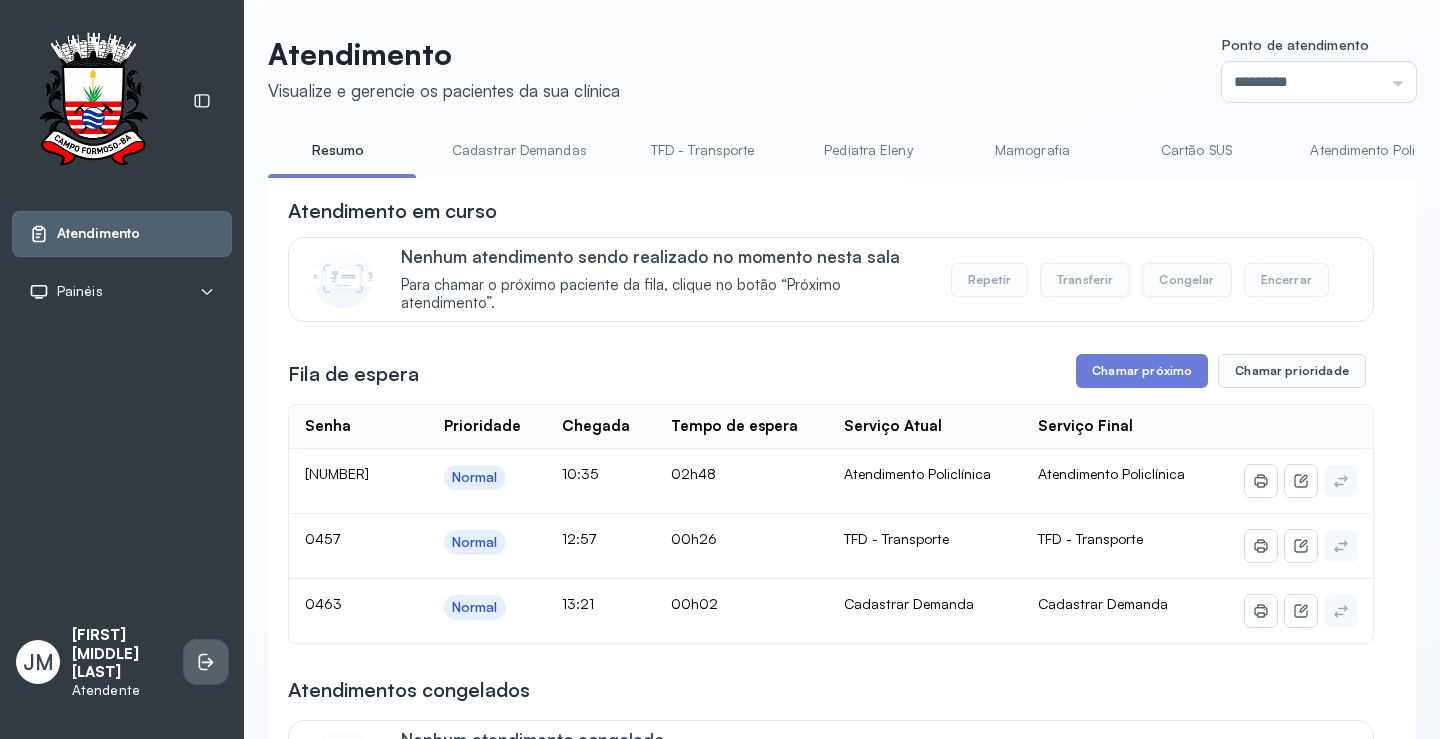 click at bounding box center [206, 662] 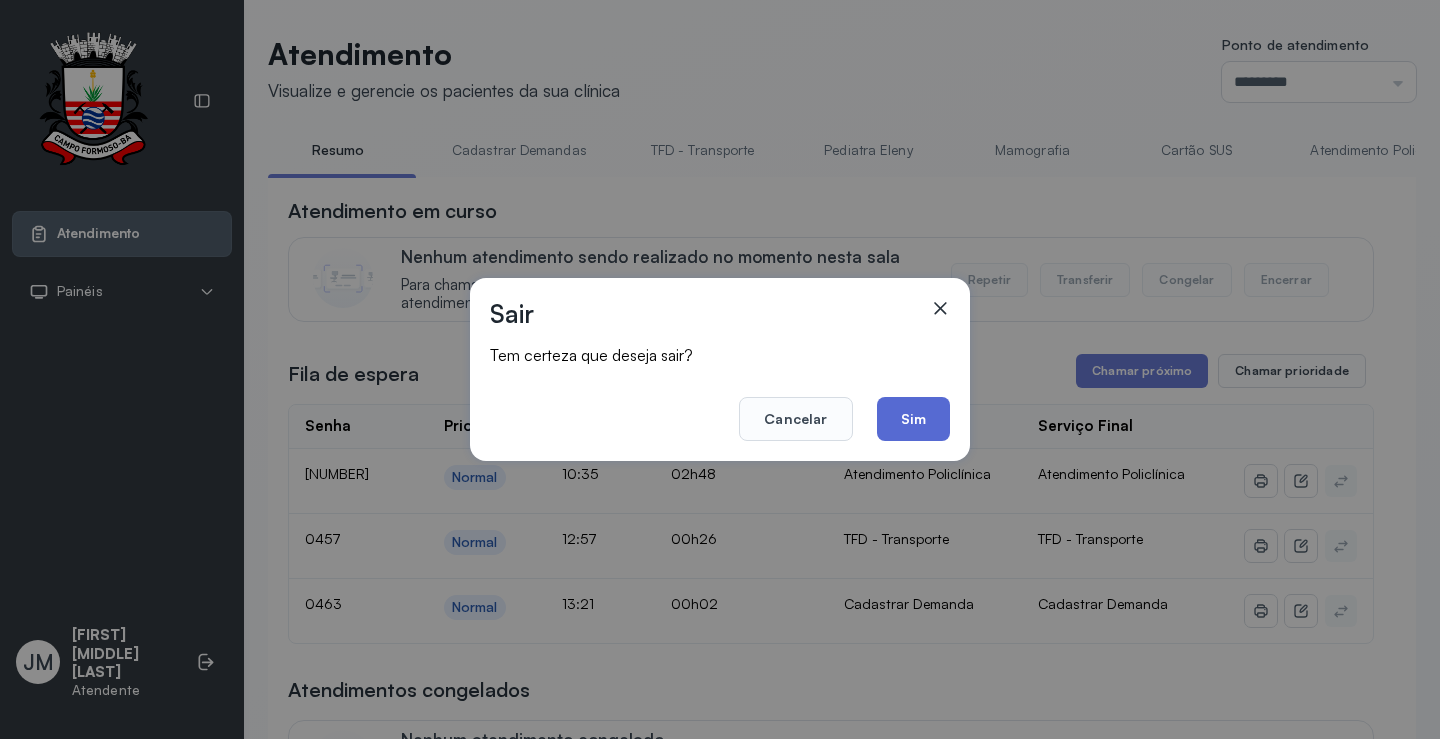 click on "Sim" 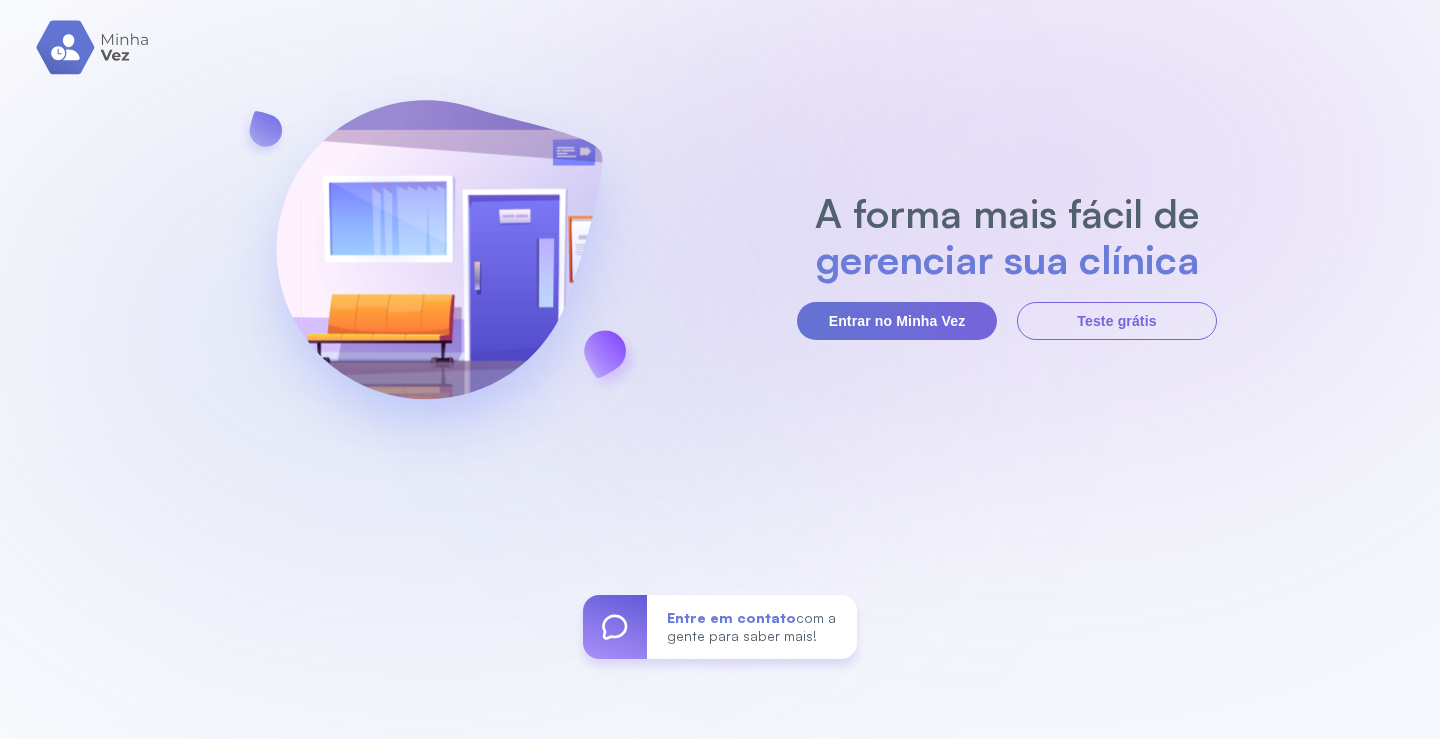 scroll, scrollTop: 0, scrollLeft: 0, axis: both 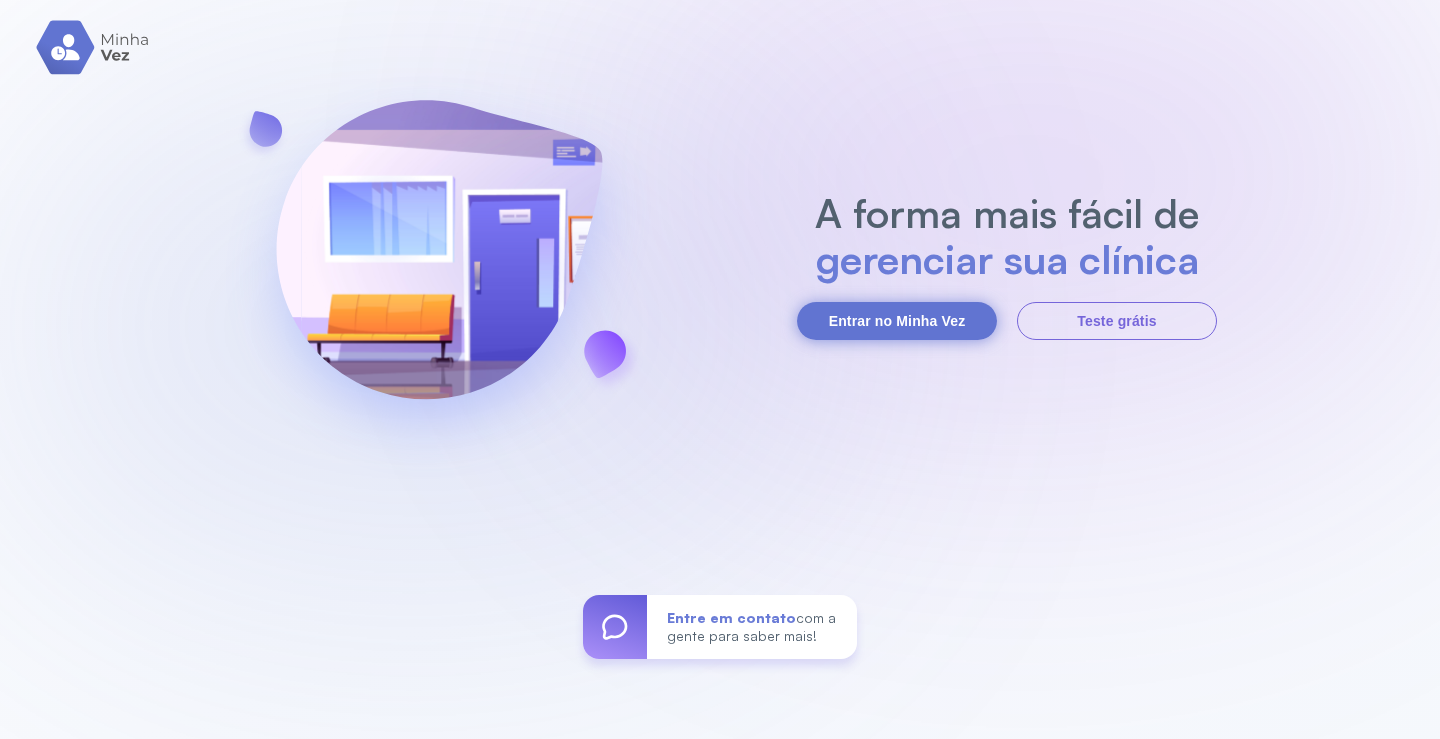 click on "Entrar no Minha Vez" at bounding box center [897, 321] 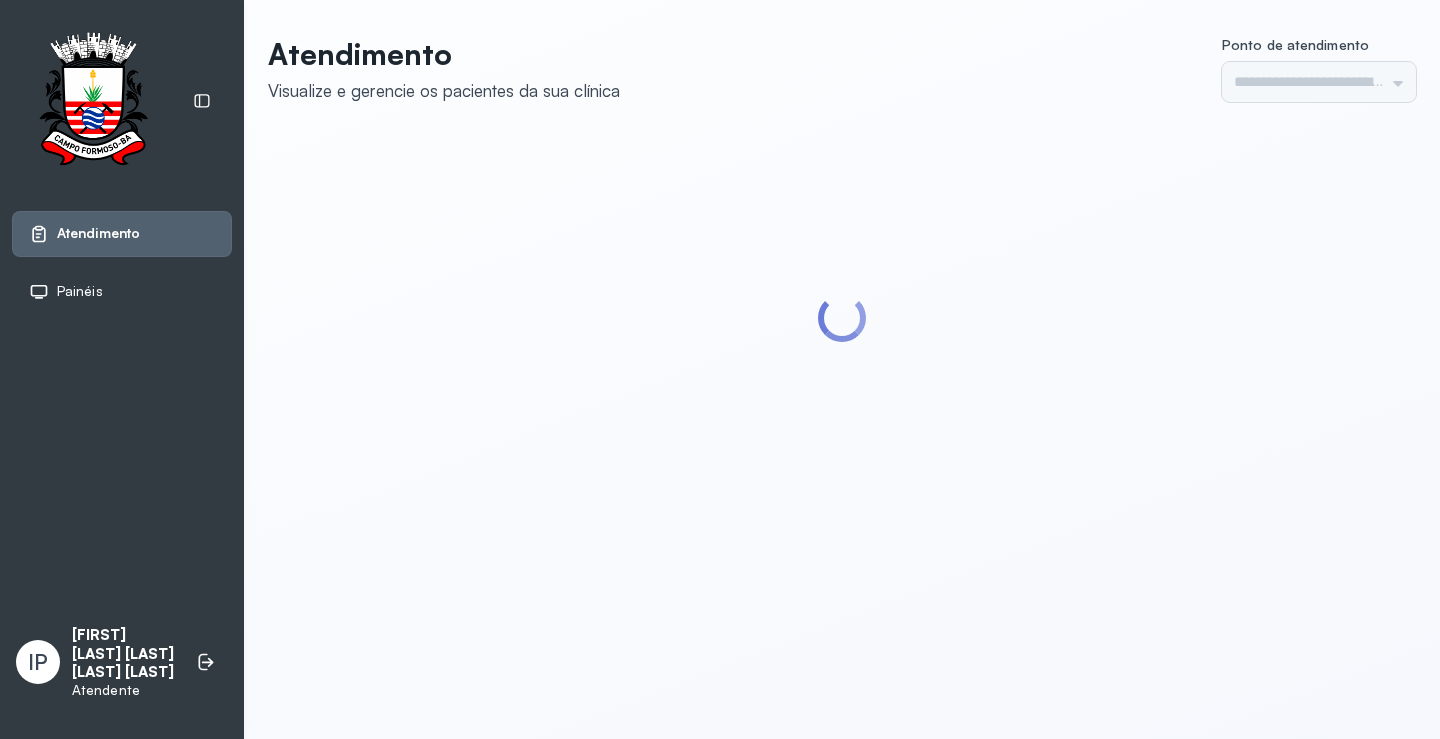 type on "*********" 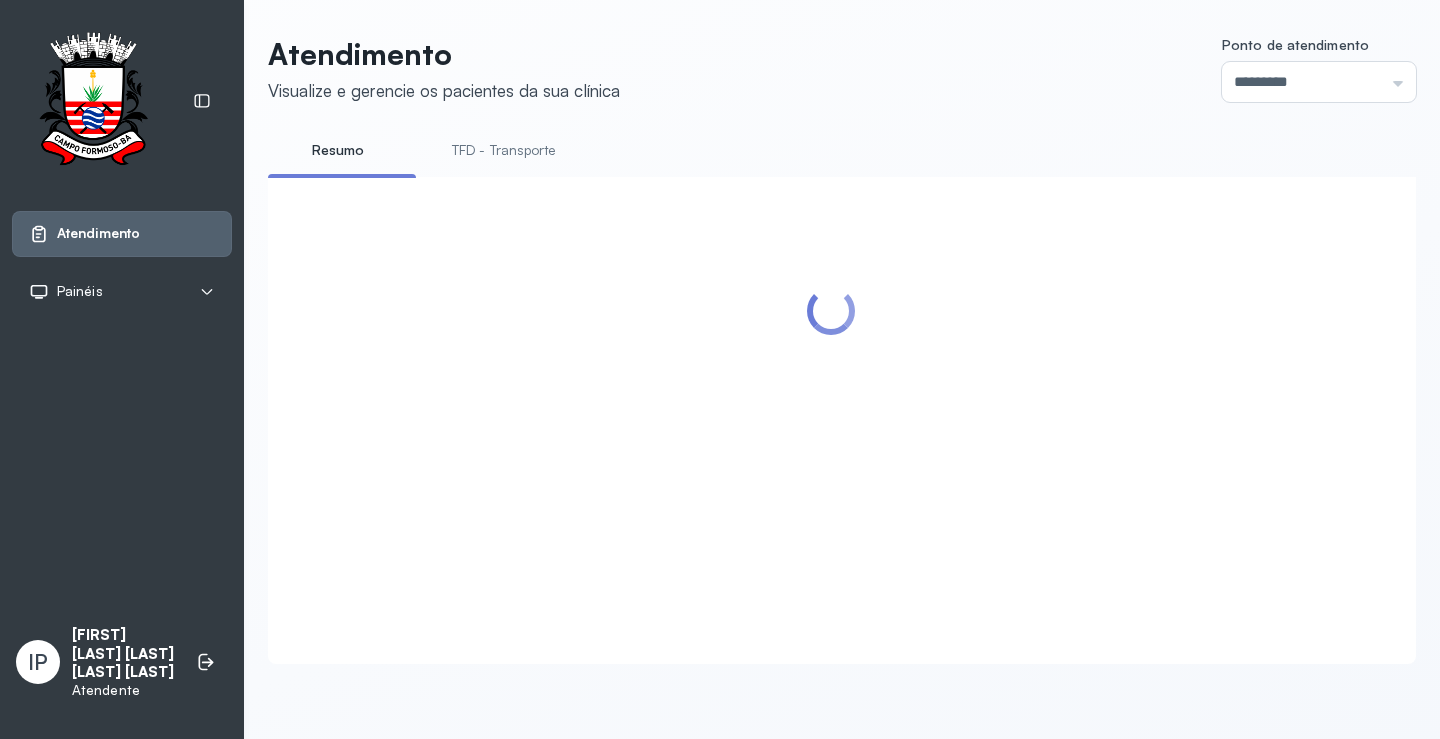 scroll, scrollTop: 0, scrollLeft: 0, axis: both 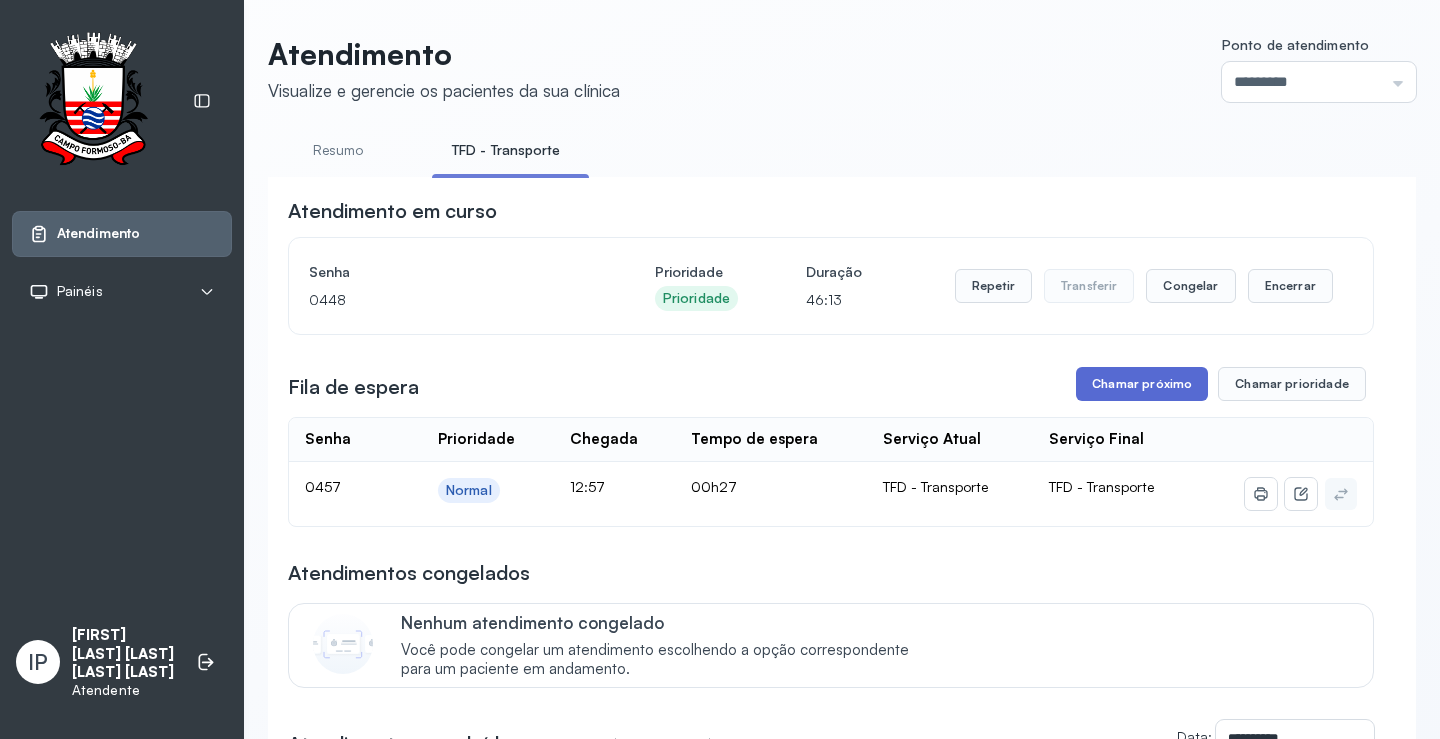 click on "Chamar próximo" at bounding box center [1142, 384] 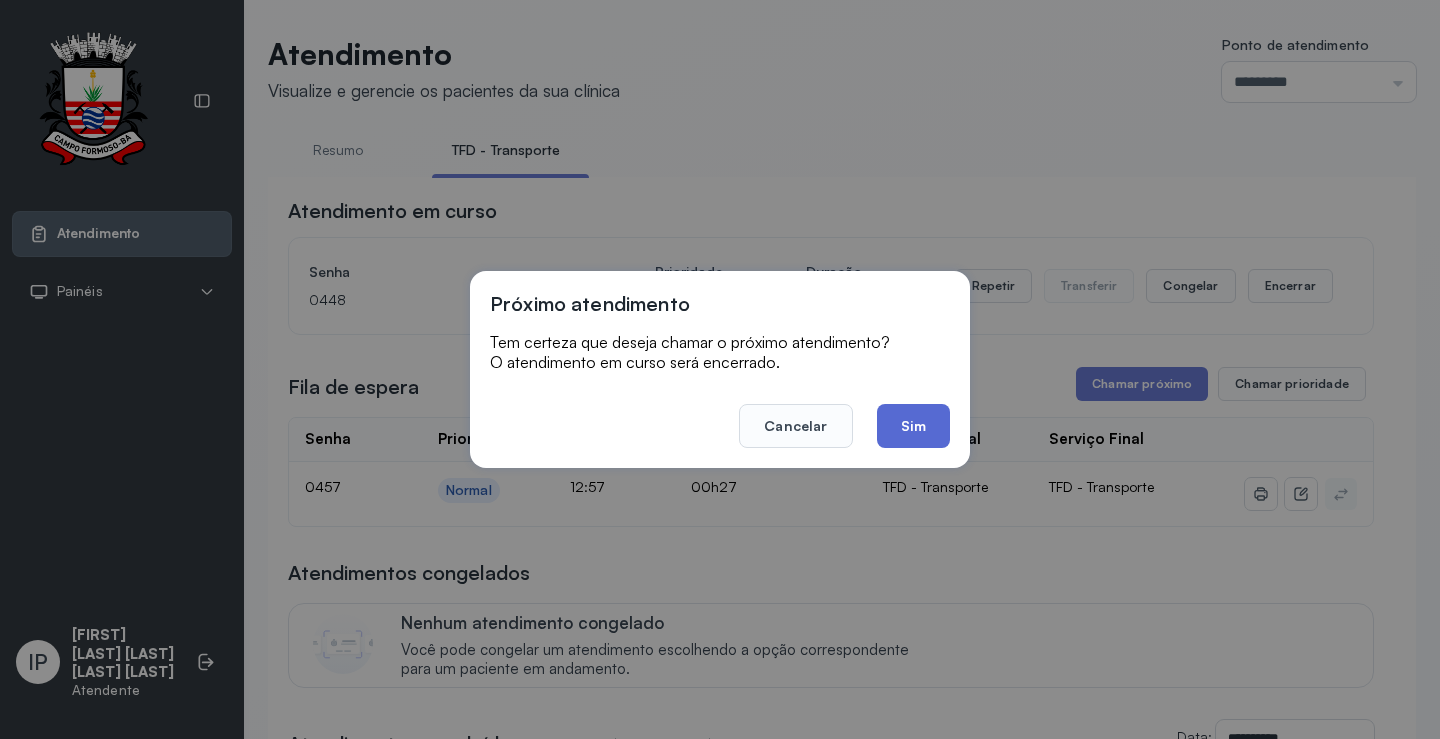 click on "Sim" 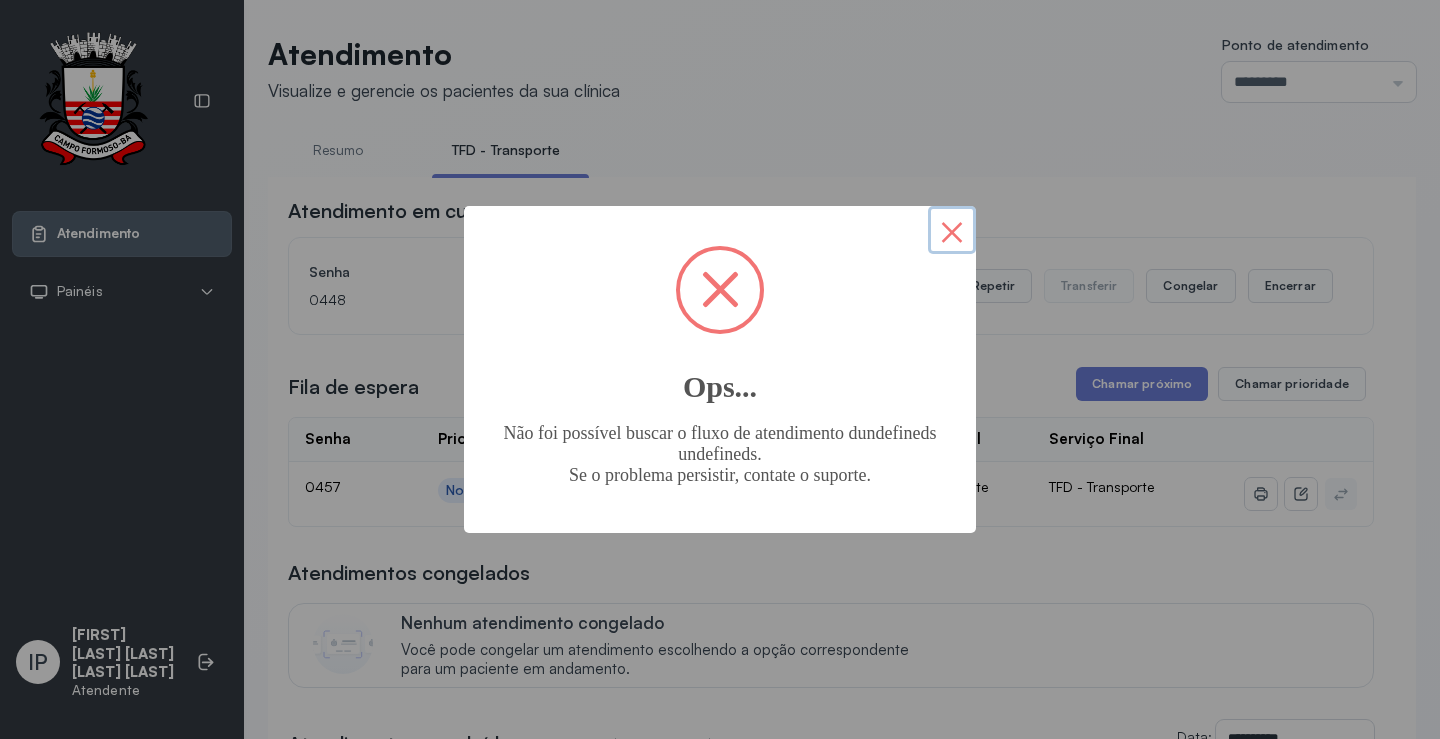 click on "×" at bounding box center (952, 230) 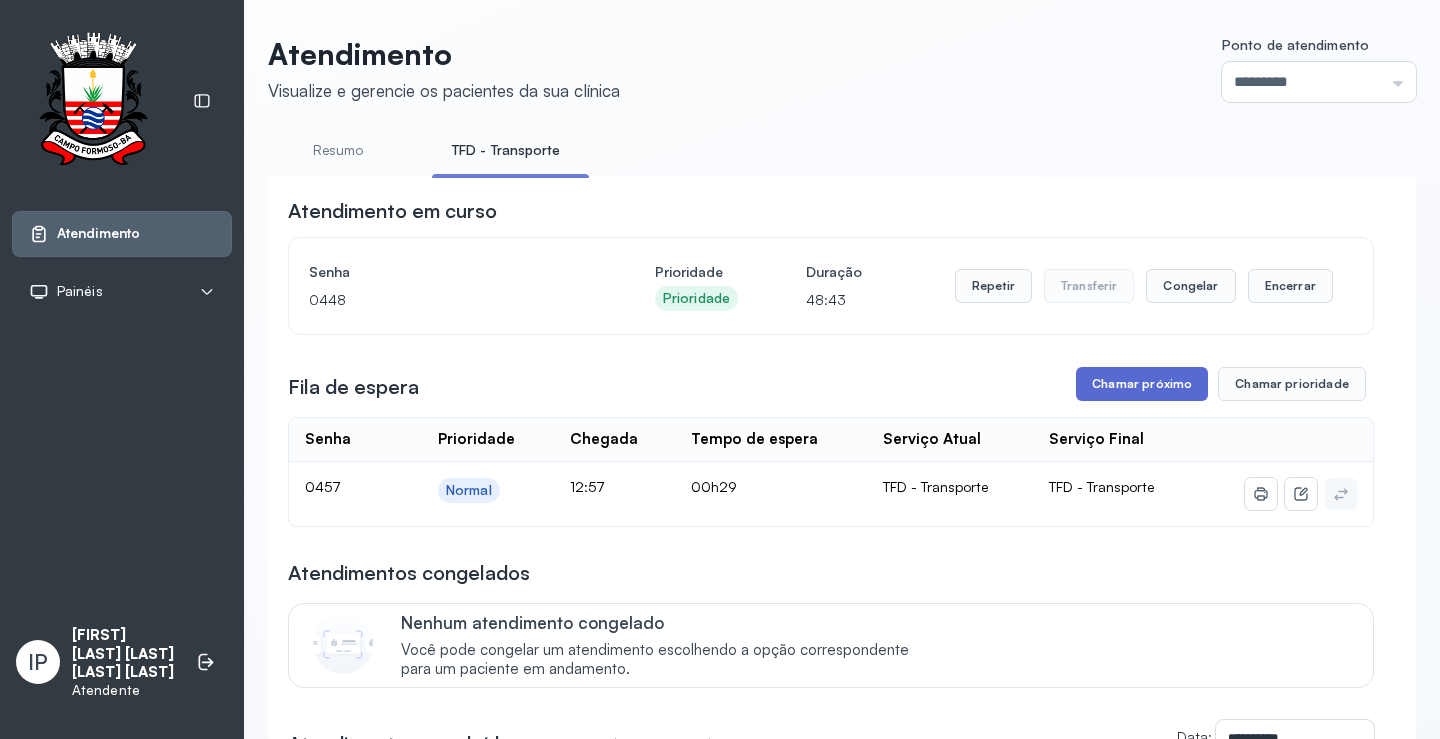 click on "Chamar próximo" at bounding box center [1142, 384] 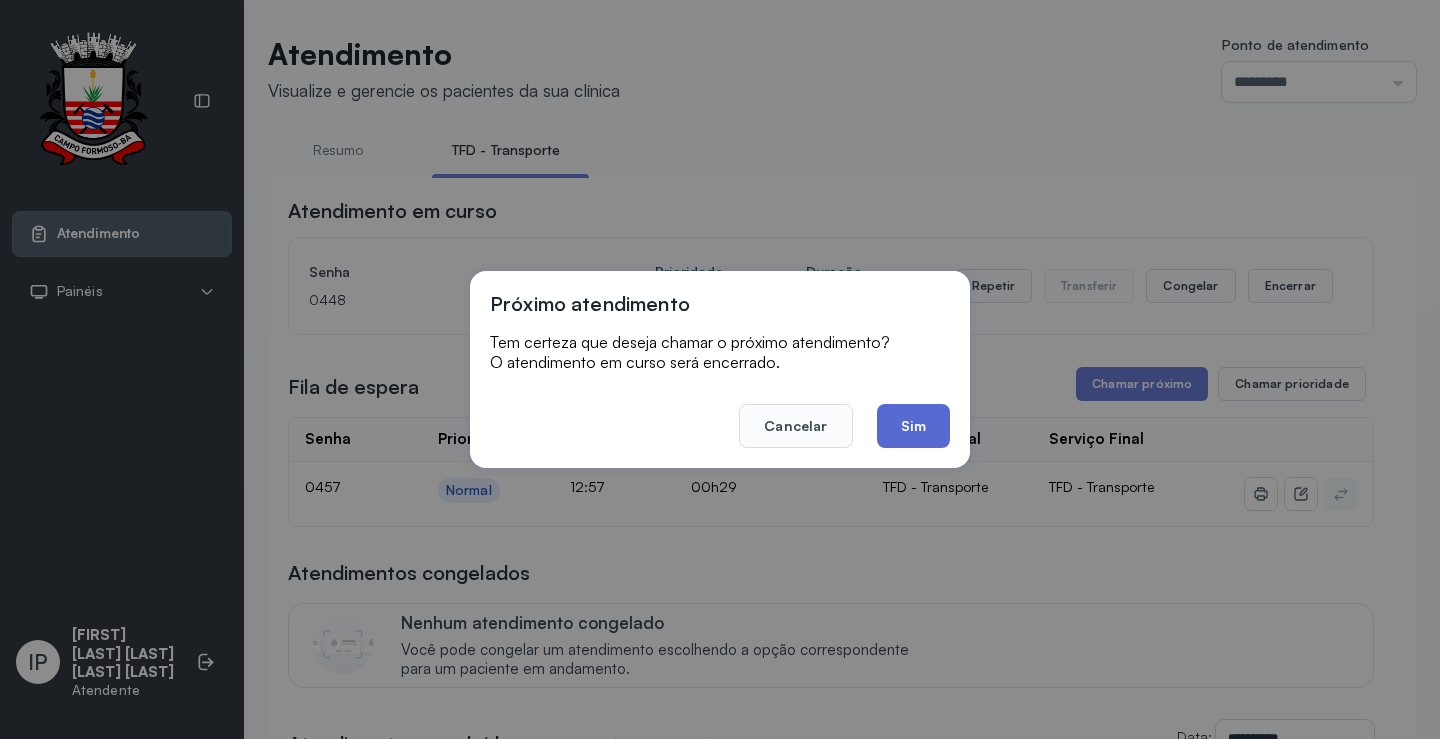 click on "Sim" 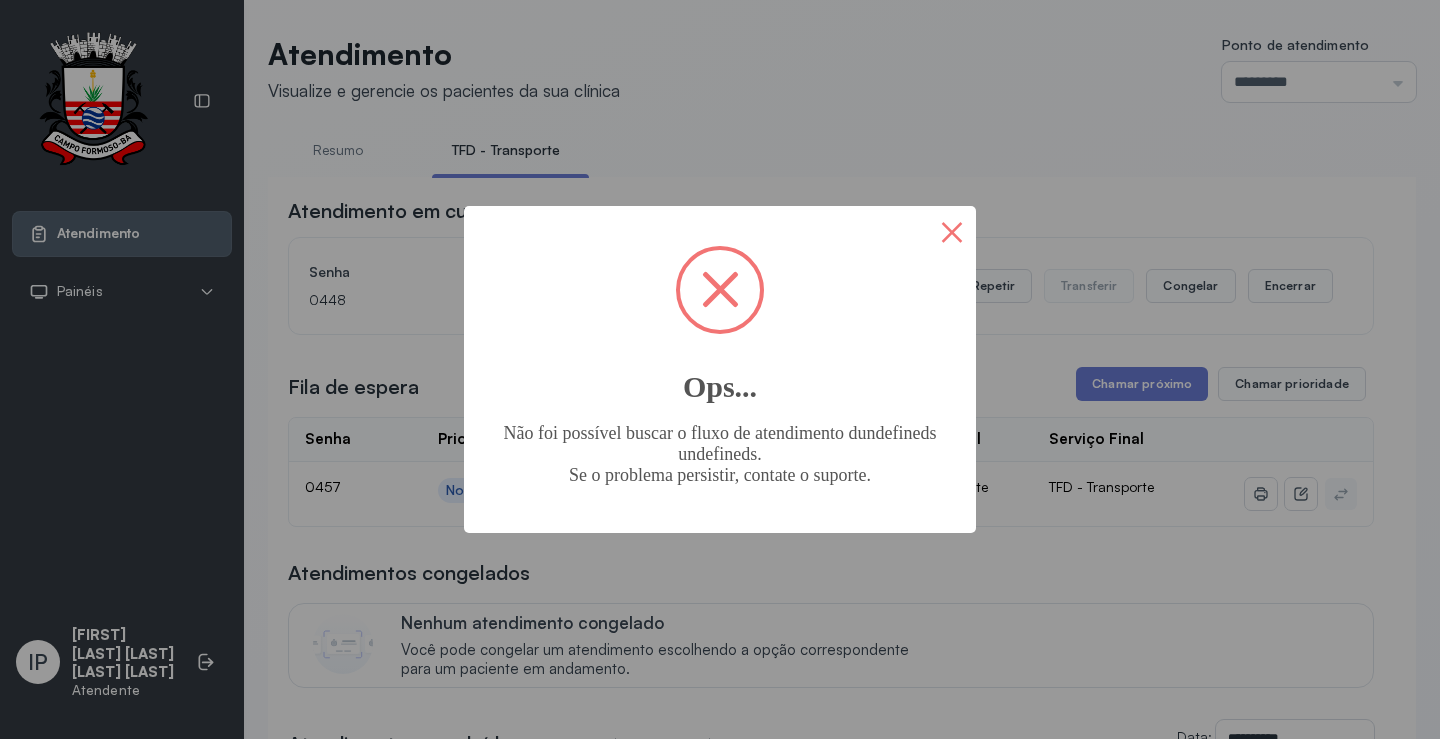 click on "×" at bounding box center (952, 230) 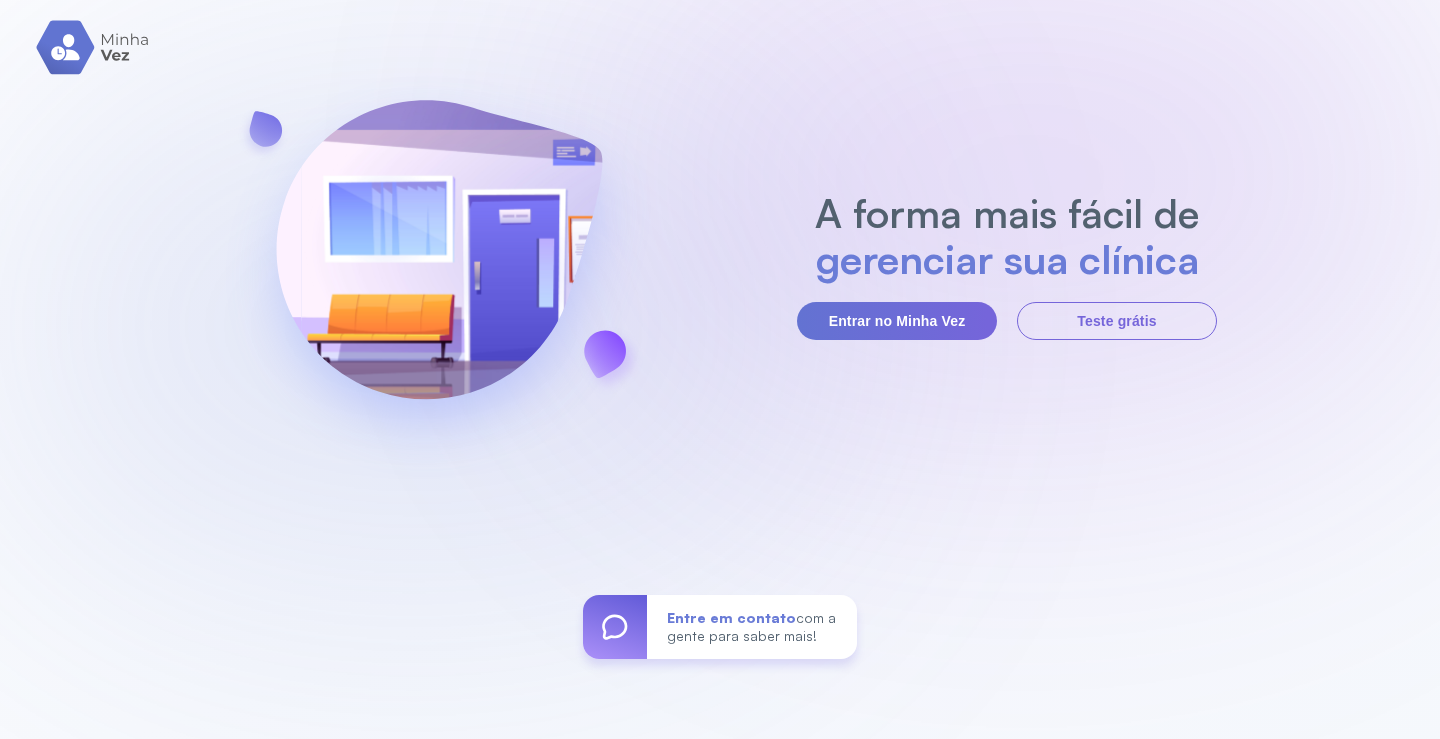 scroll, scrollTop: 0, scrollLeft: 0, axis: both 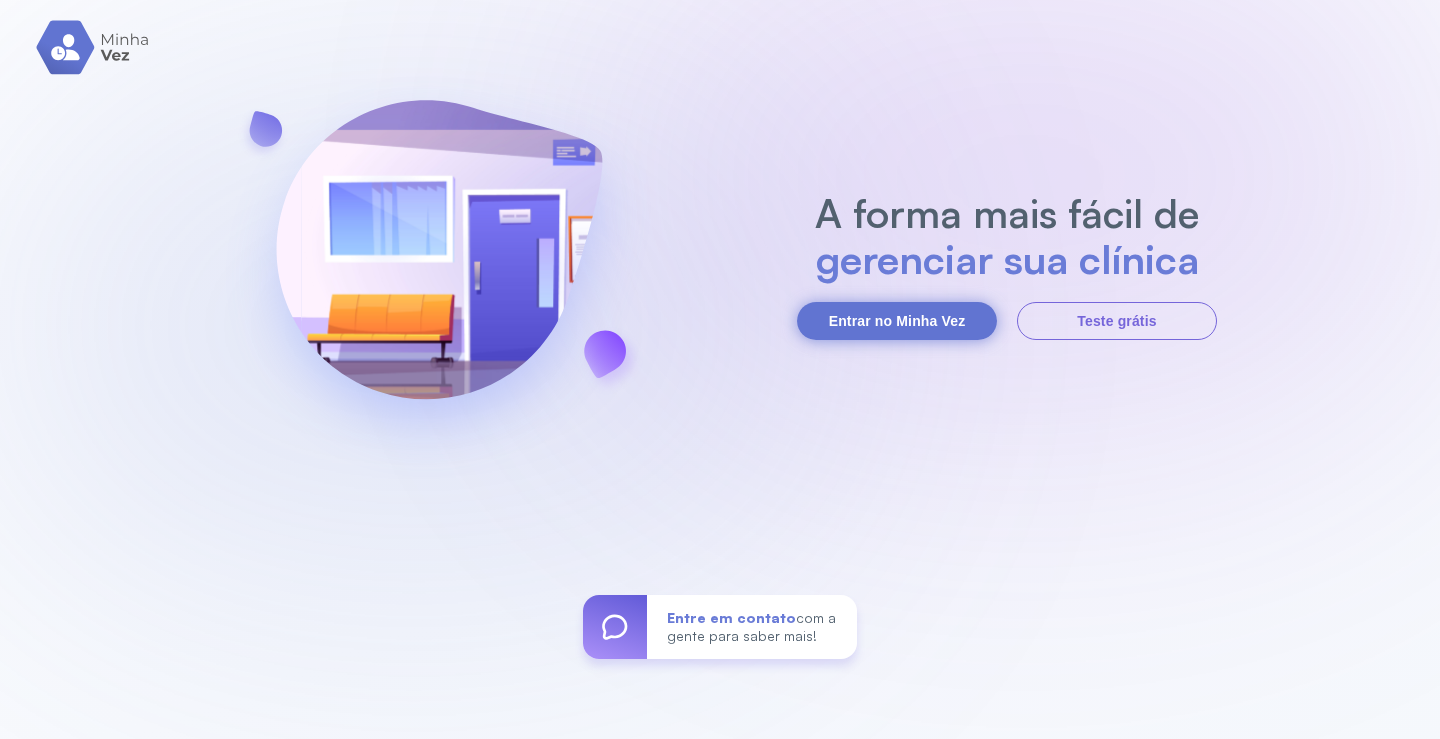 click on "Entrar no Minha Vez" at bounding box center (897, 321) 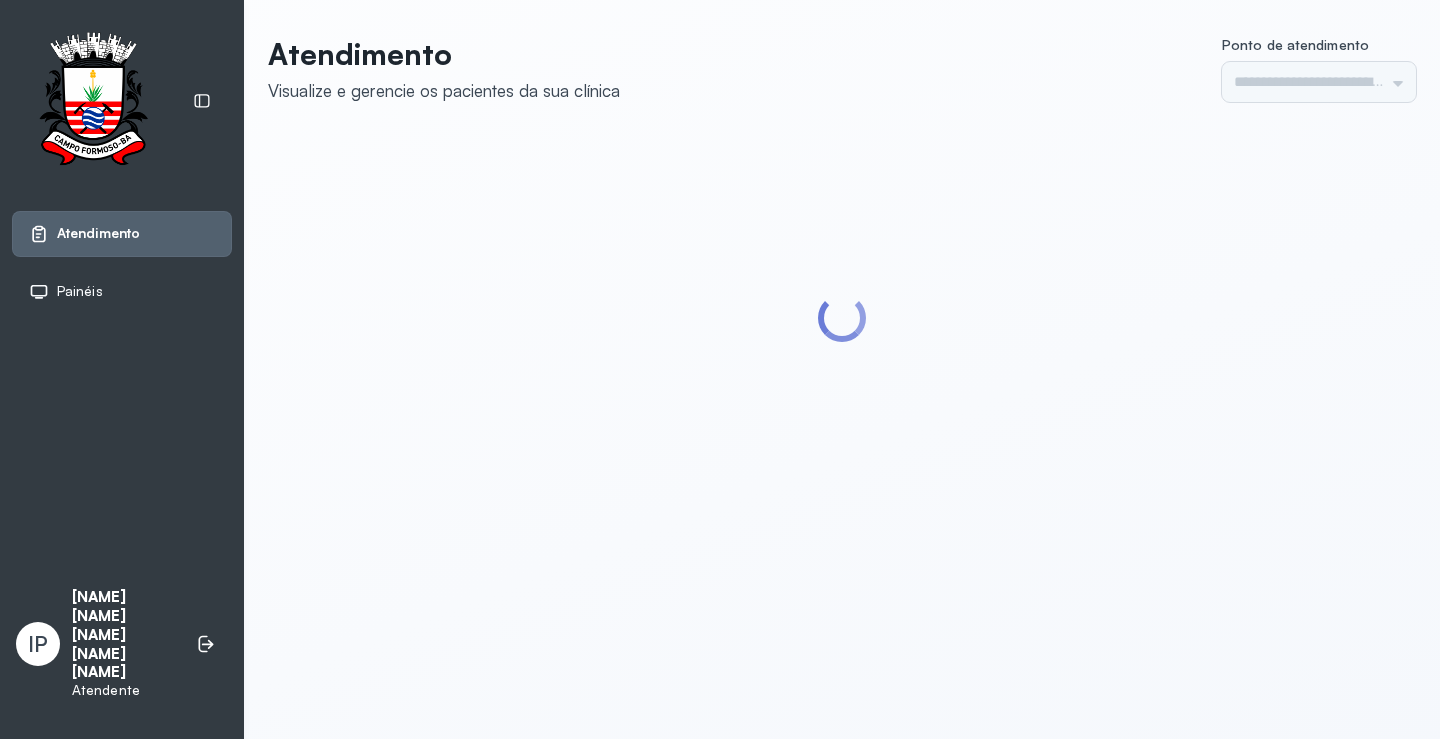 scroll, scrollTop: 0, scrollLeft: 0, axis: both 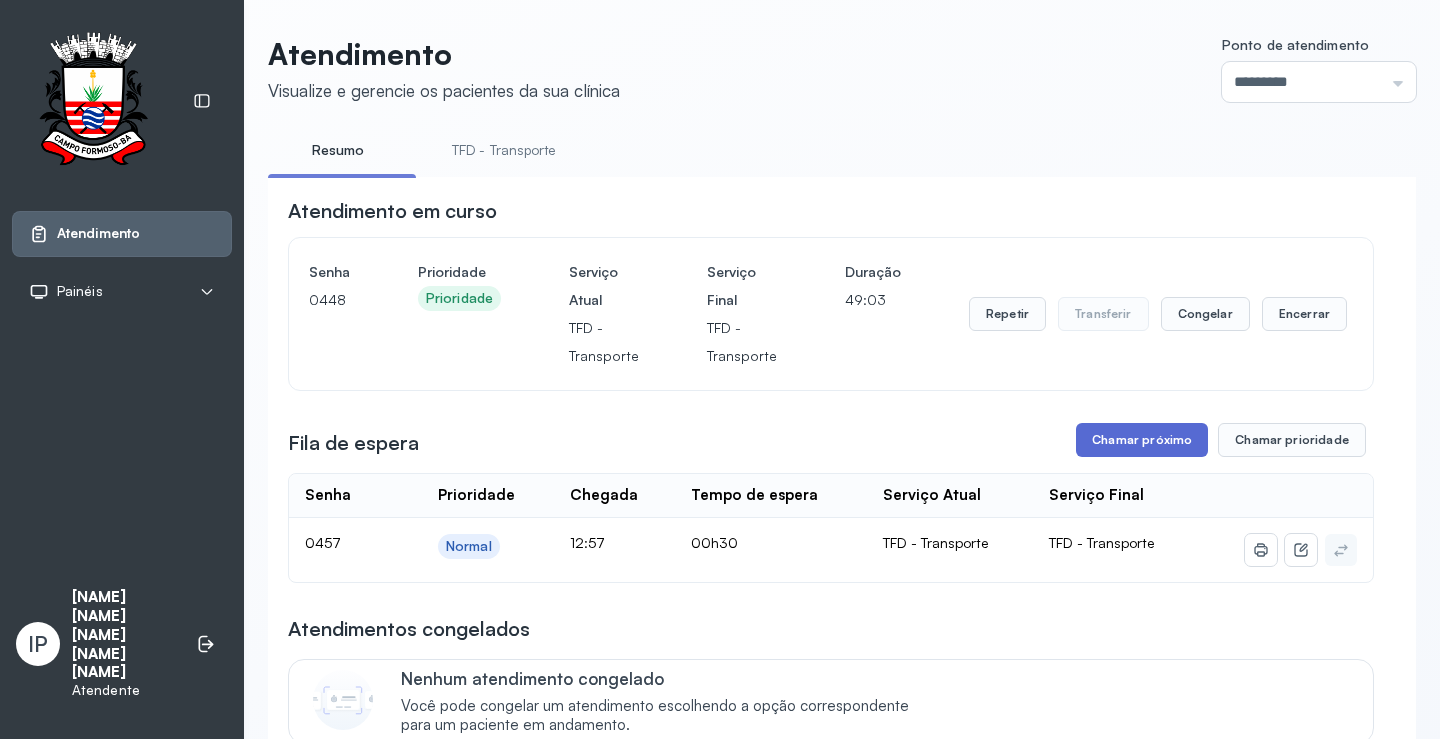 click on "Chamar próximo" at bounding box center (1142, 440) 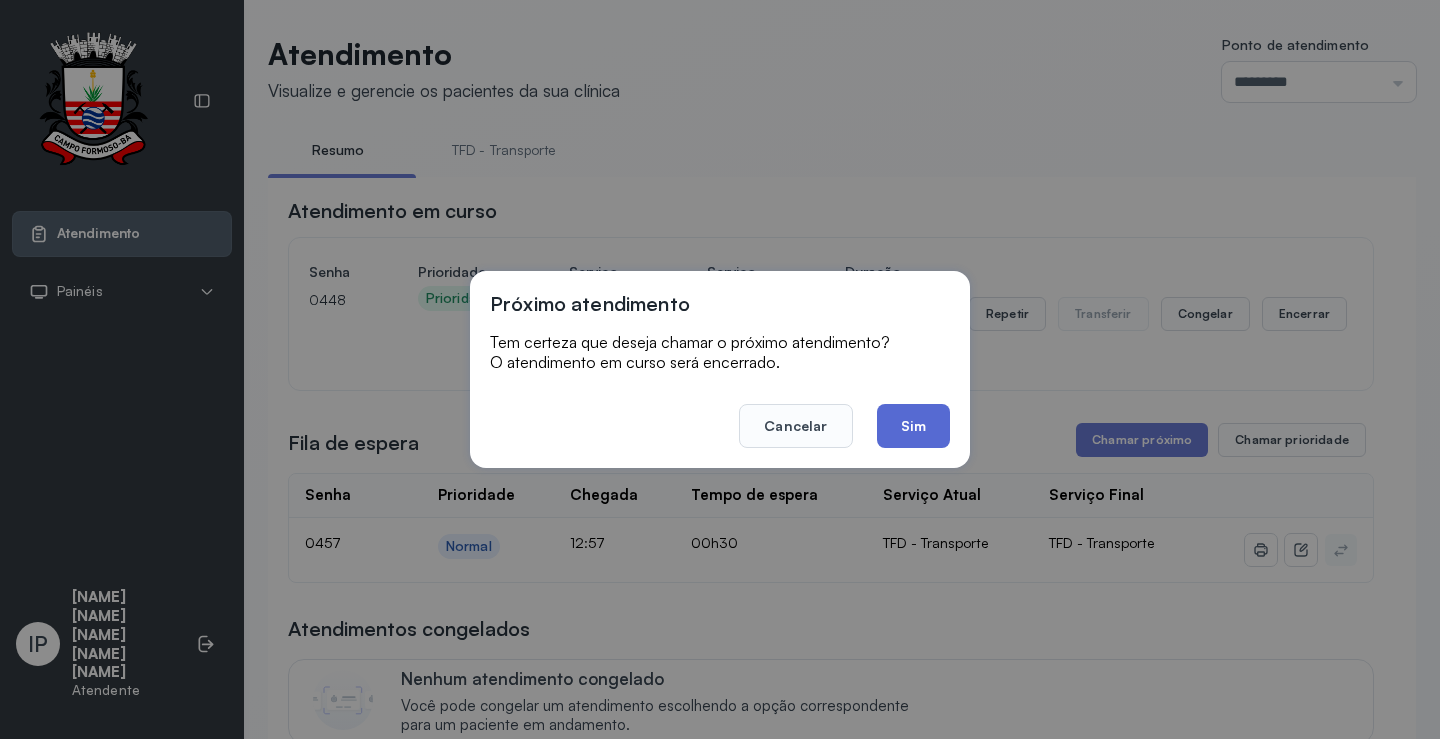 click on "Sim" 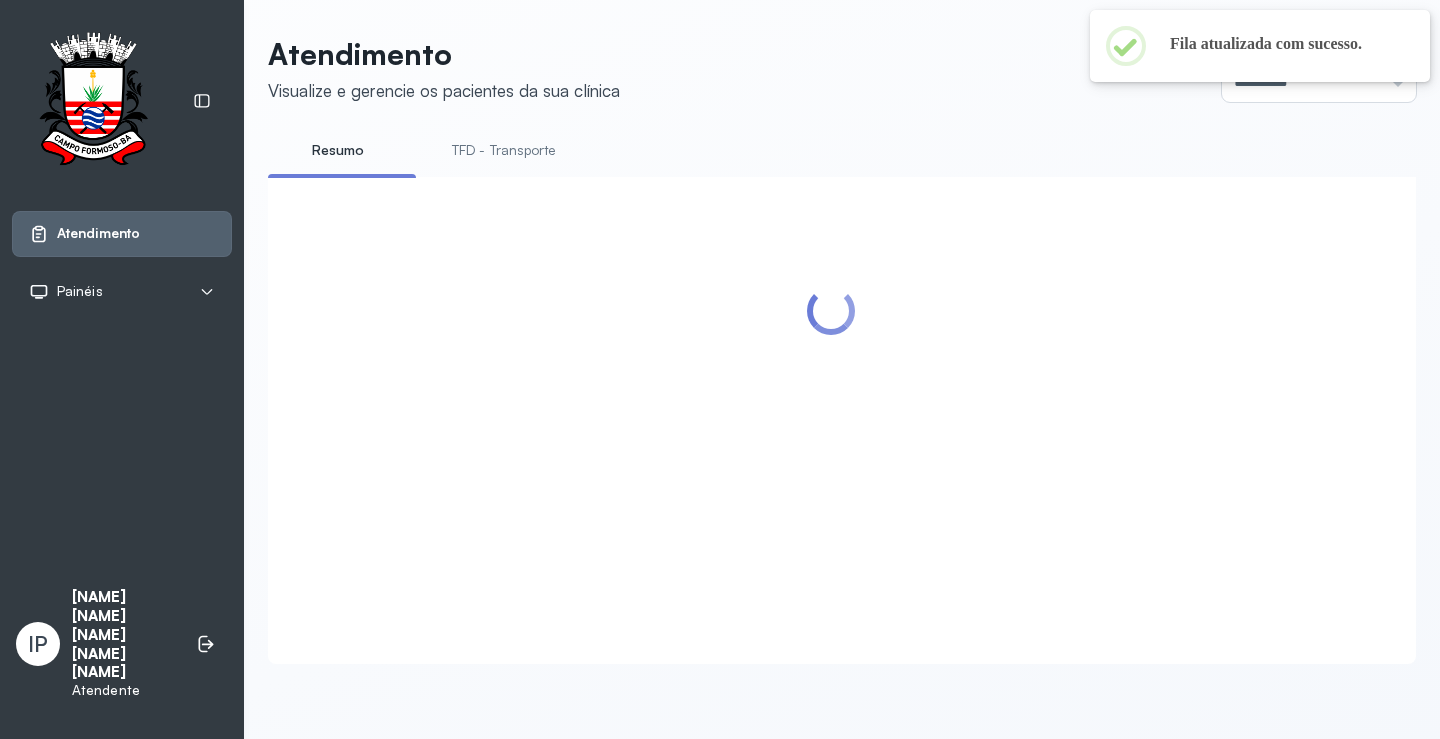 click on "TFD - Transporte" at bounding box center (504, 150) 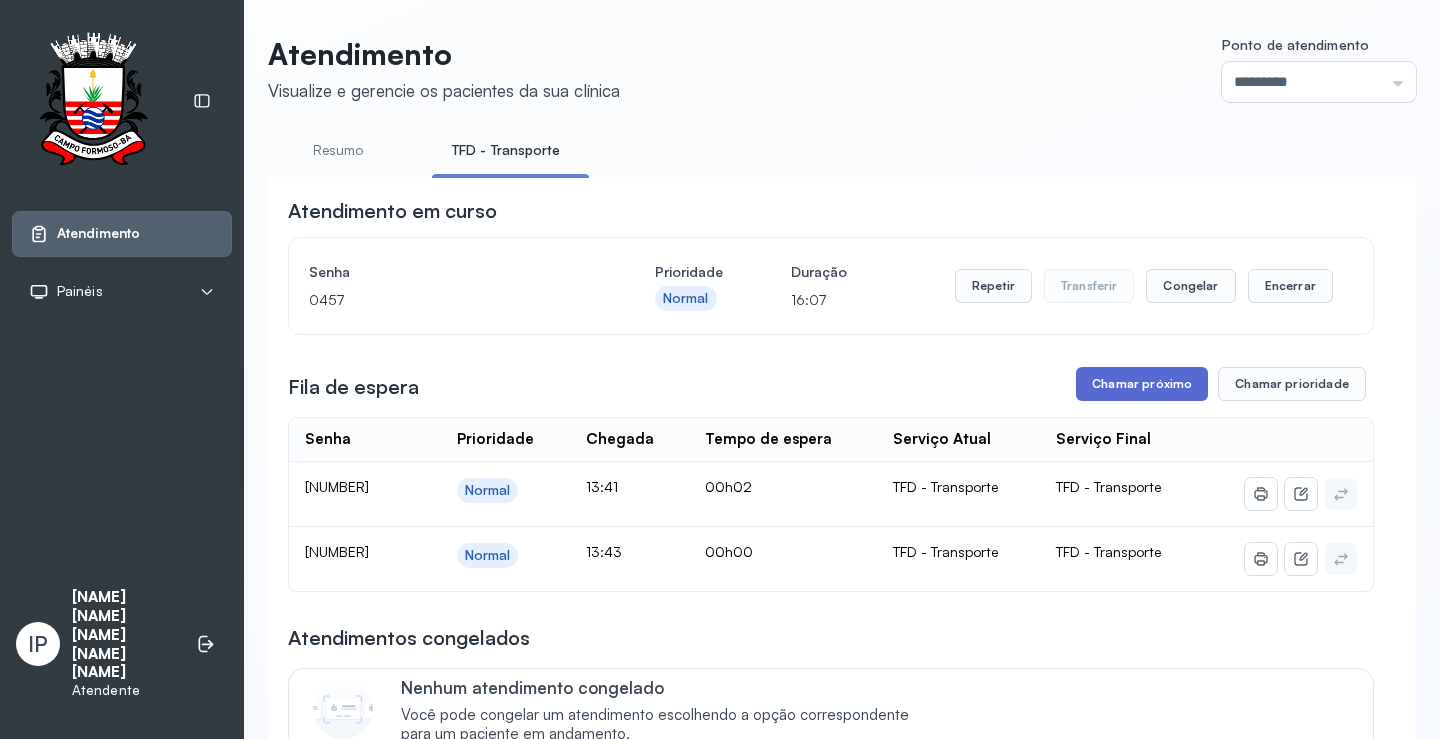 click on "Chamar próximo" at bounding box center (1142, 384) 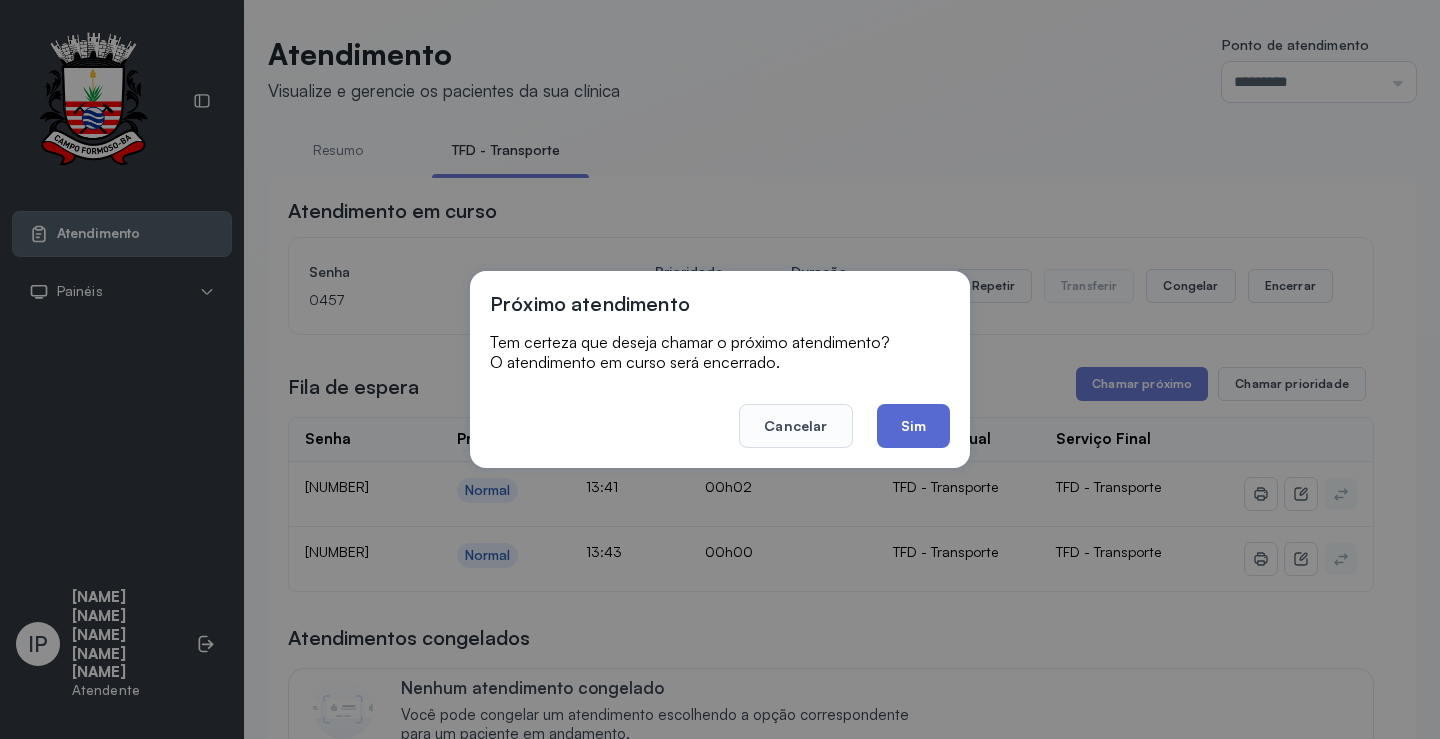 click on "Sim" 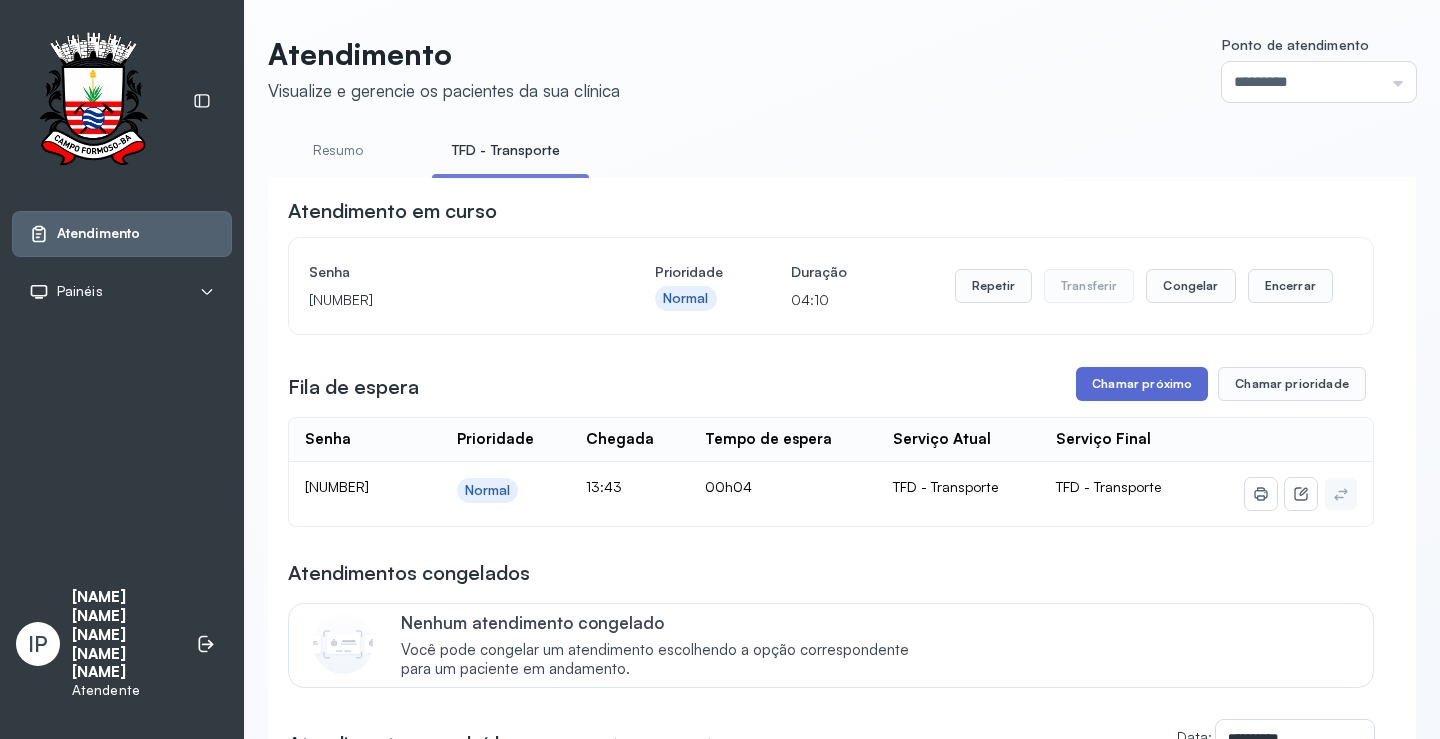click on "Chamar próximo" at bounding box center (1142, 384) 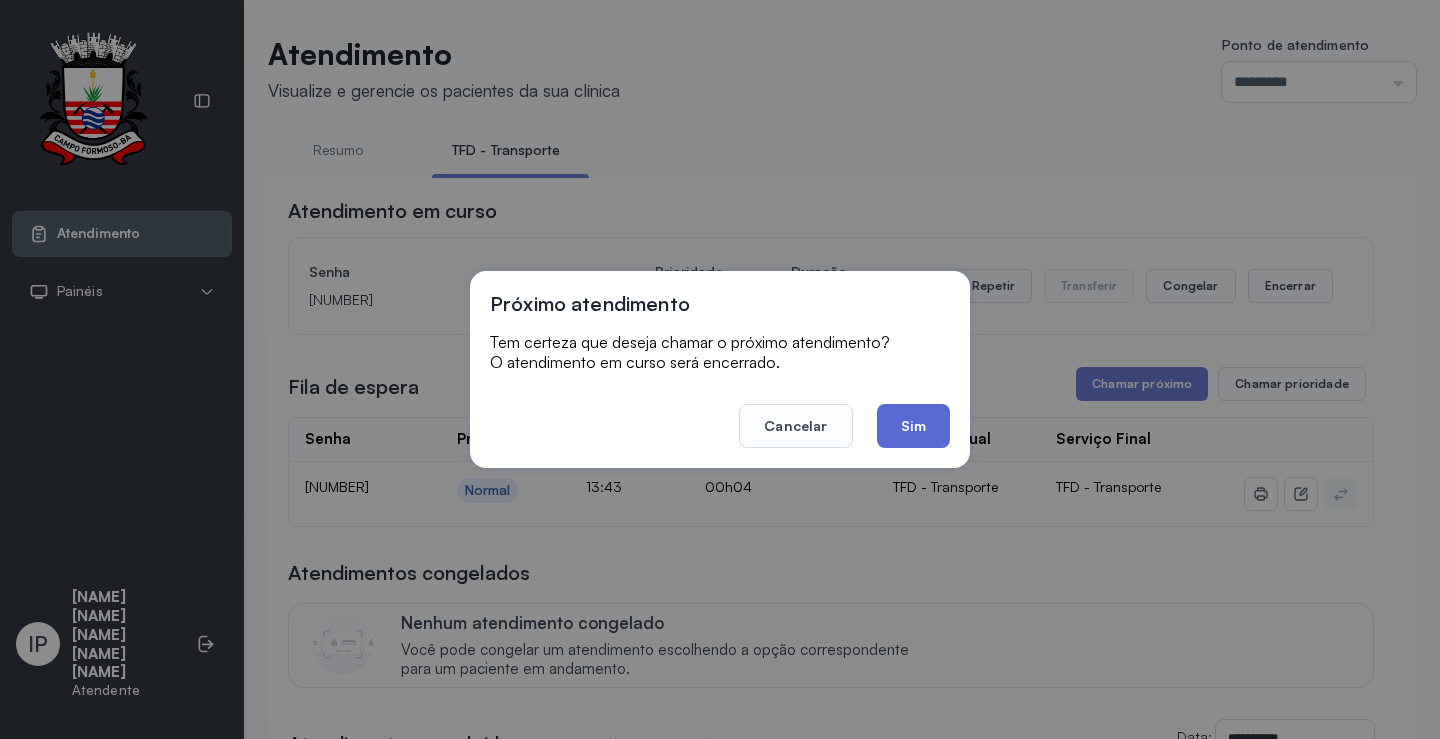 click on "Sim" 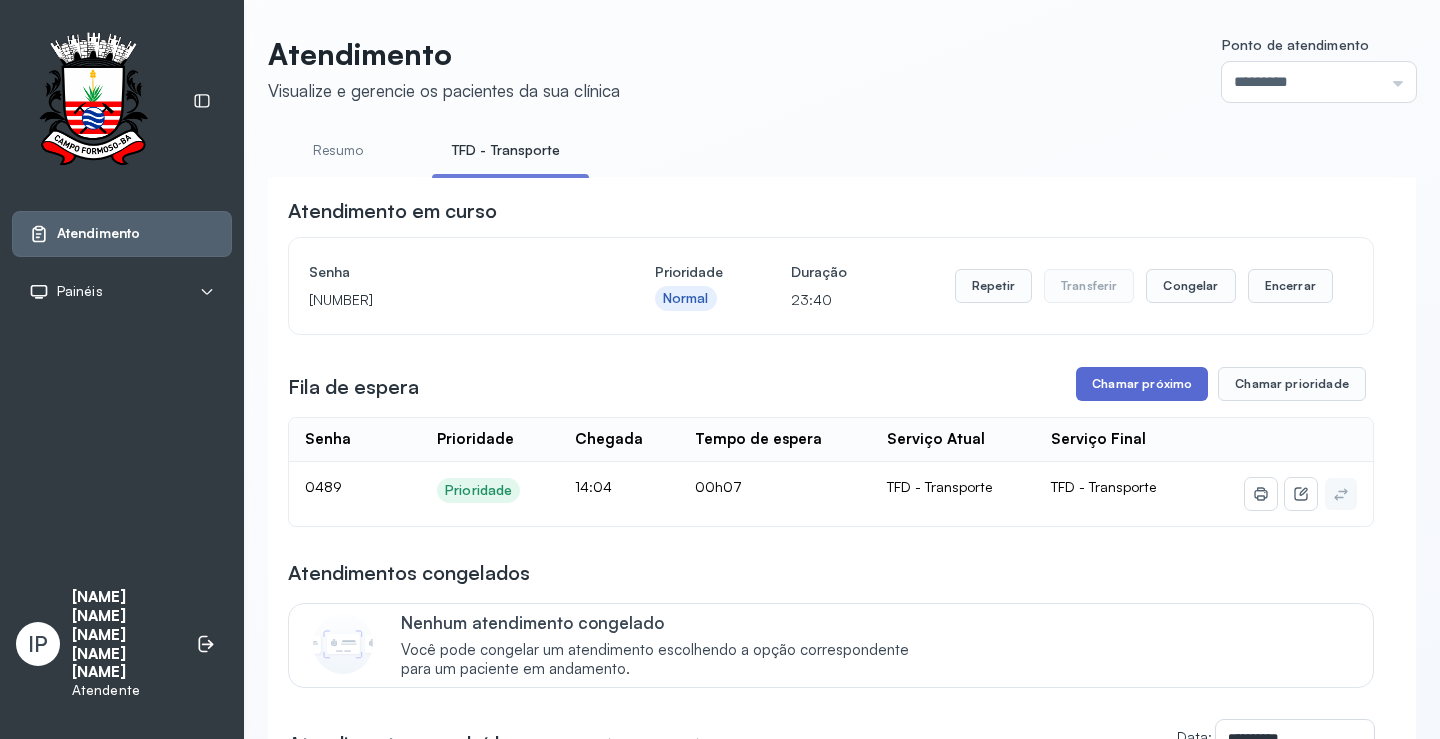 click on "Chamar próximo" at bounding box center [1142, 384] 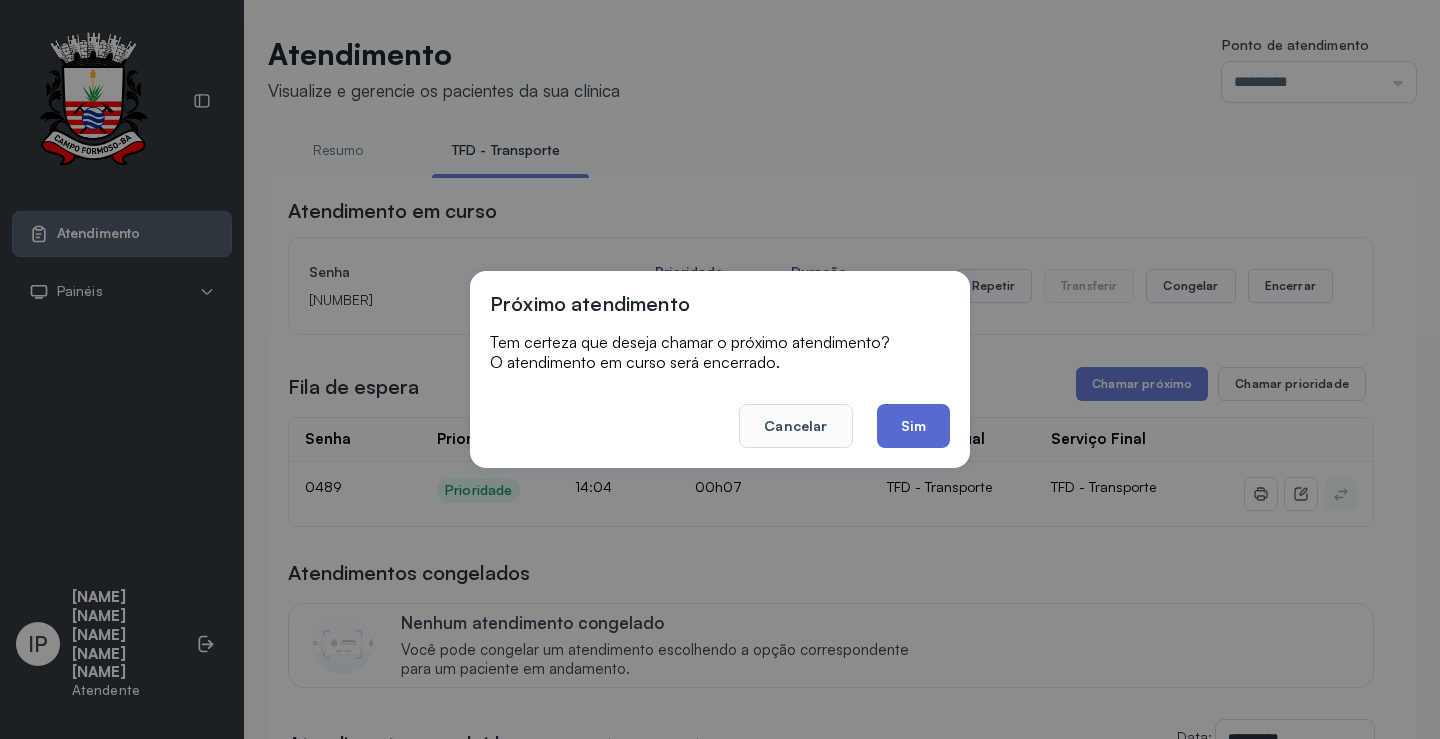 click on "Sim" 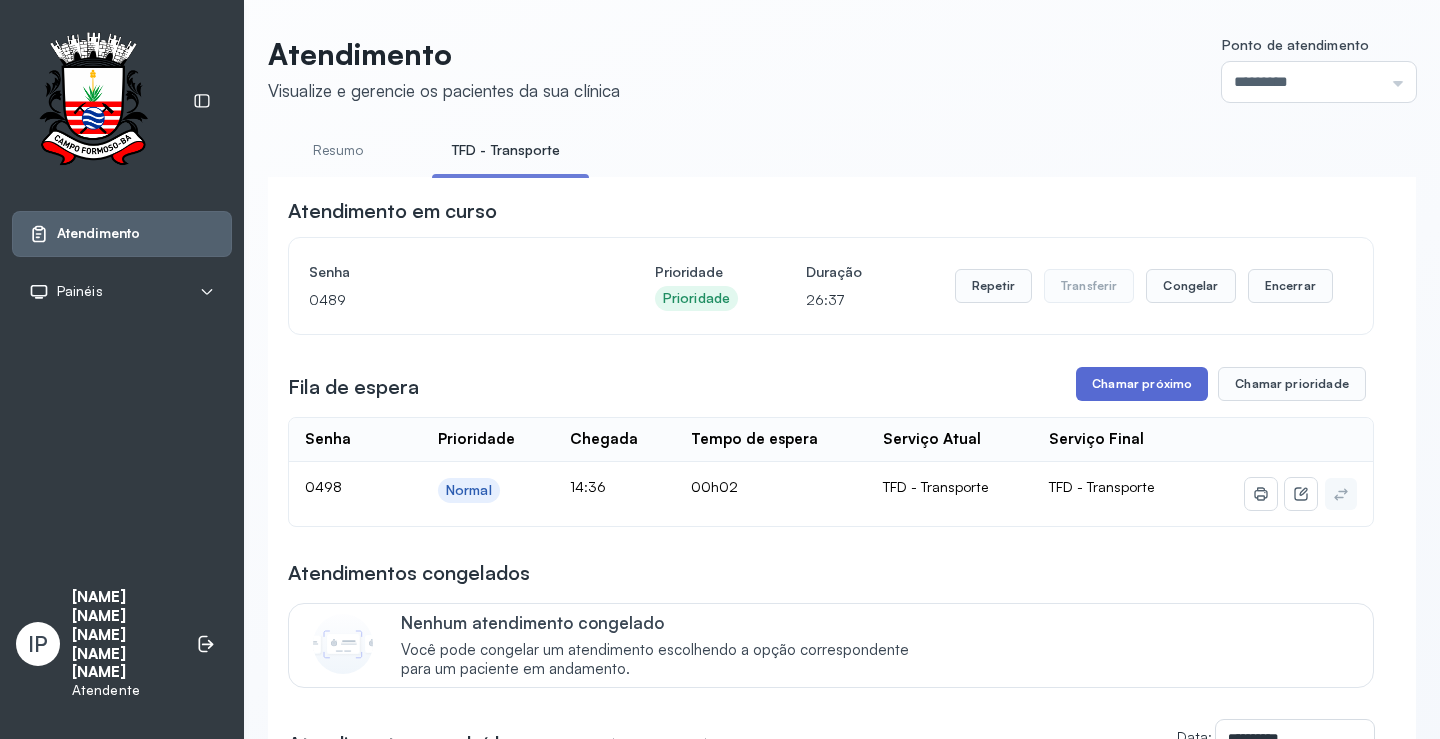 click on "Chamar próximo" at bounding box center [1142, 384] 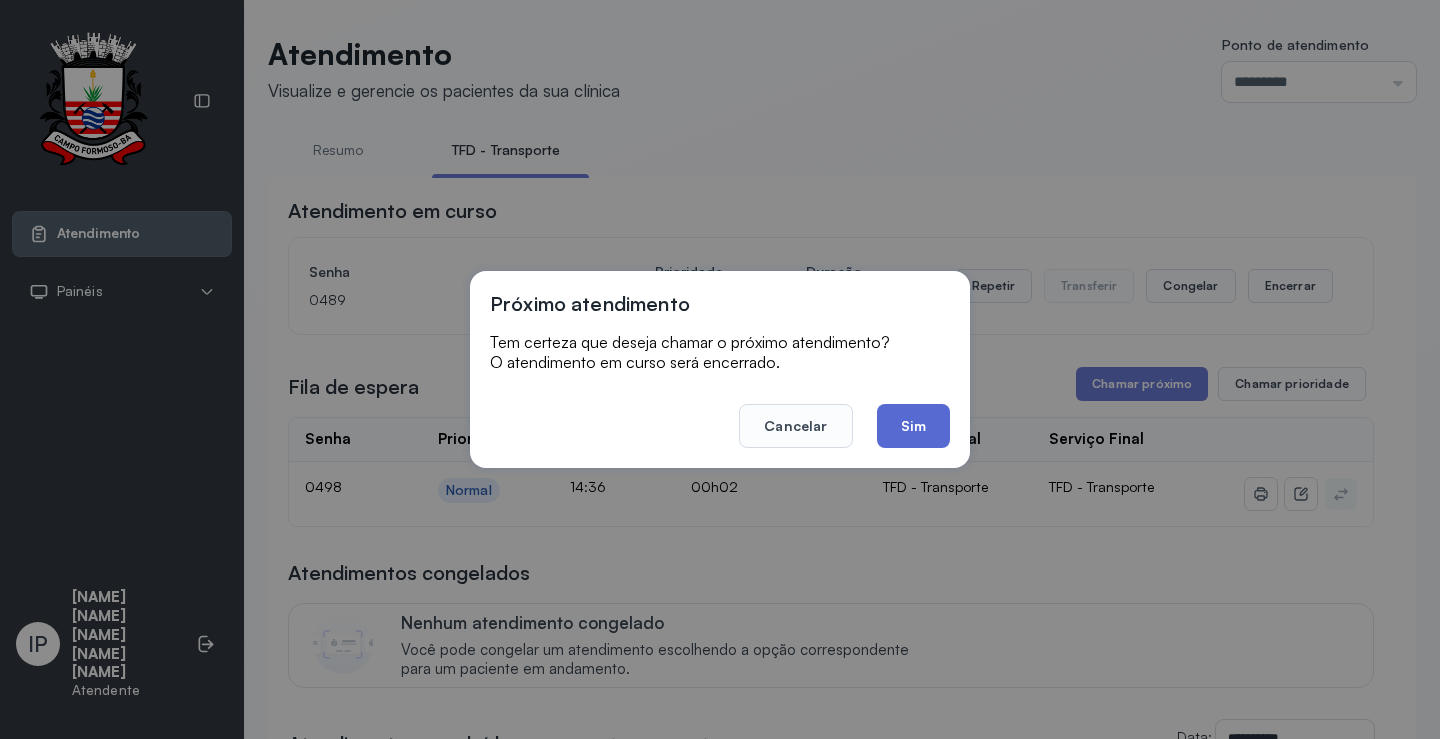 click on "Sim" 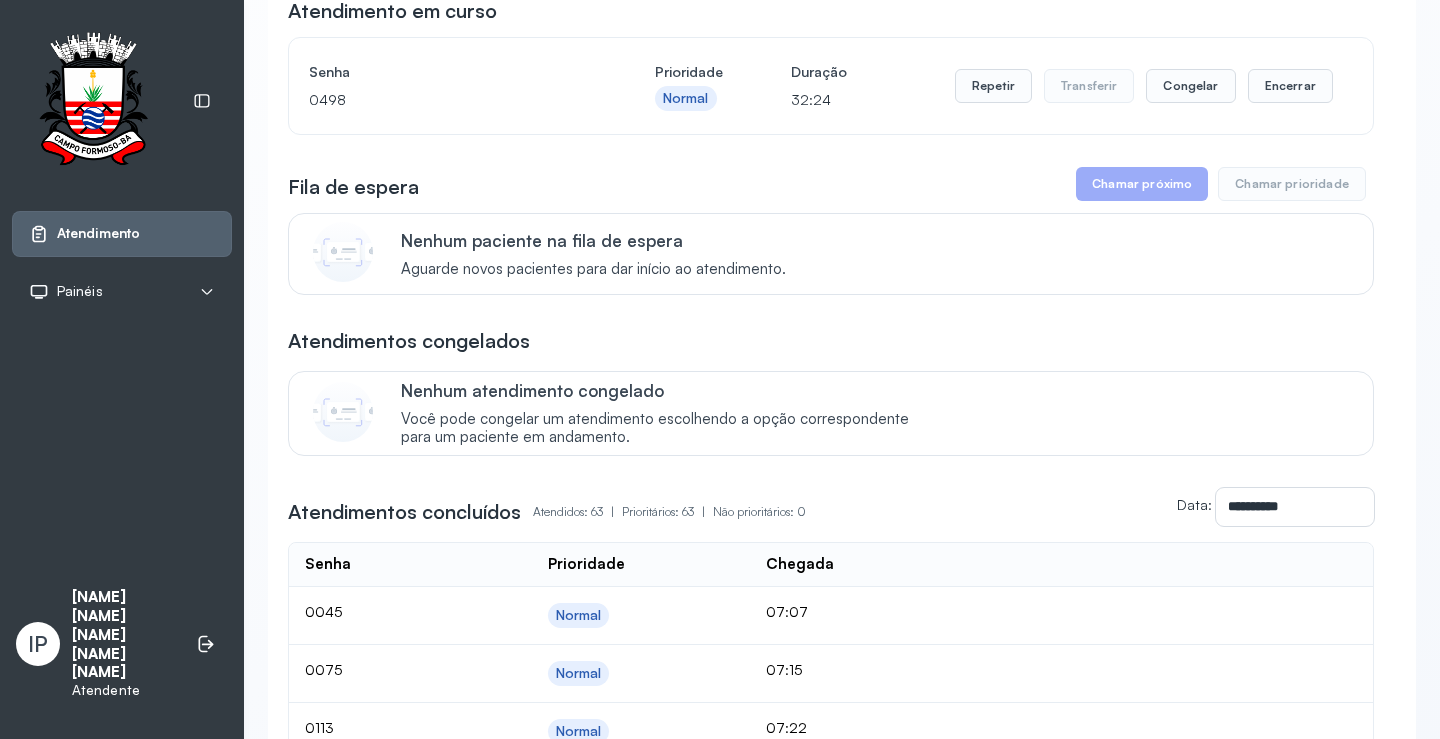 scroll, scrollTop: 0, scrollLeft: 0, axis: both 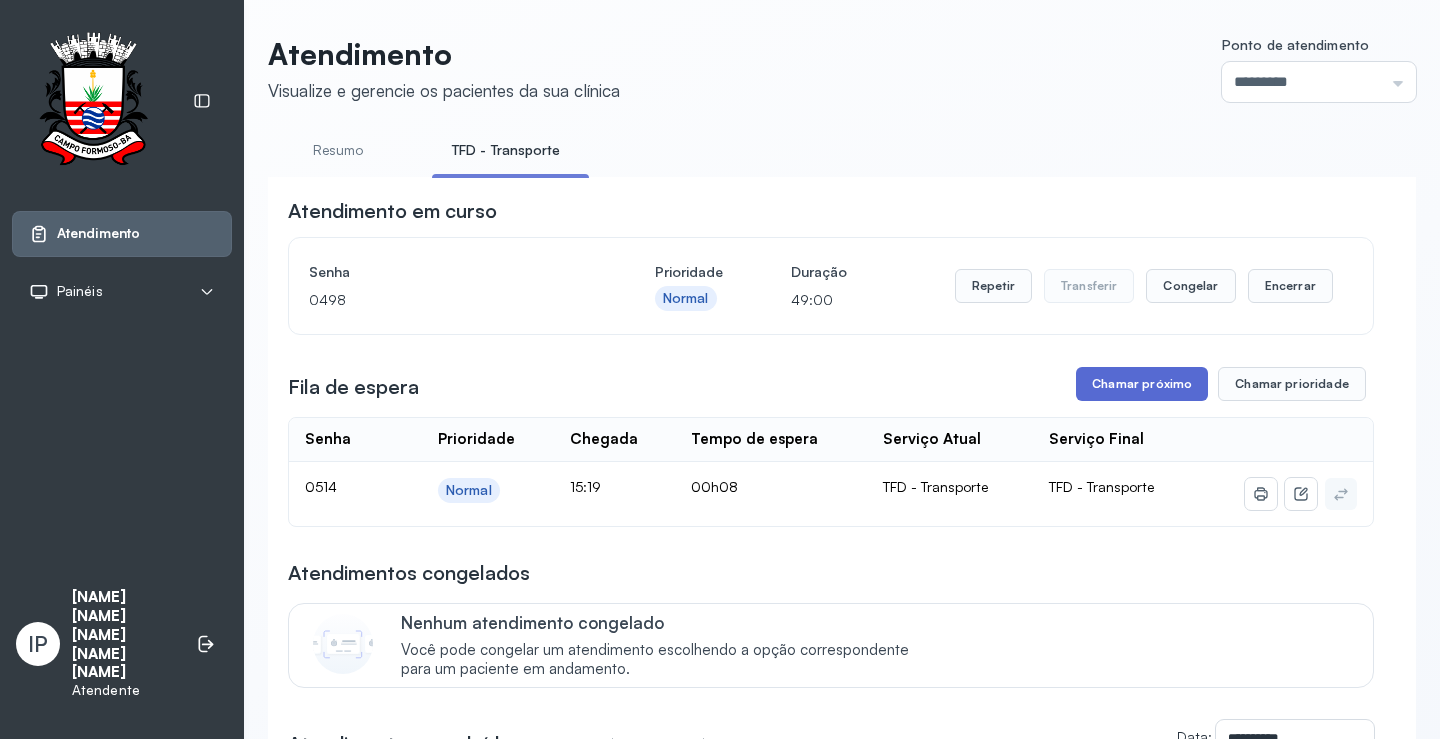 click on "Chamar próximo" at bounding box center [1142, 384] 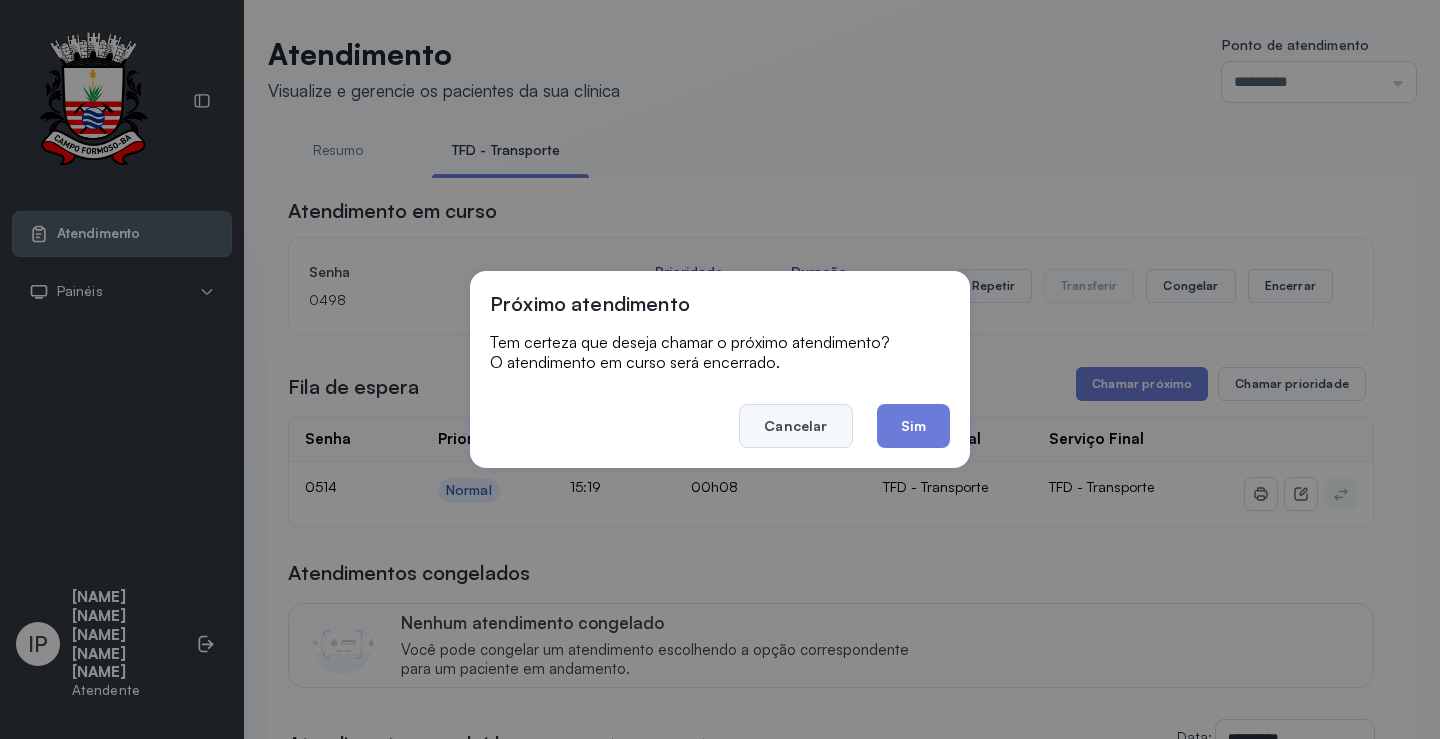 click on "Cancelar" 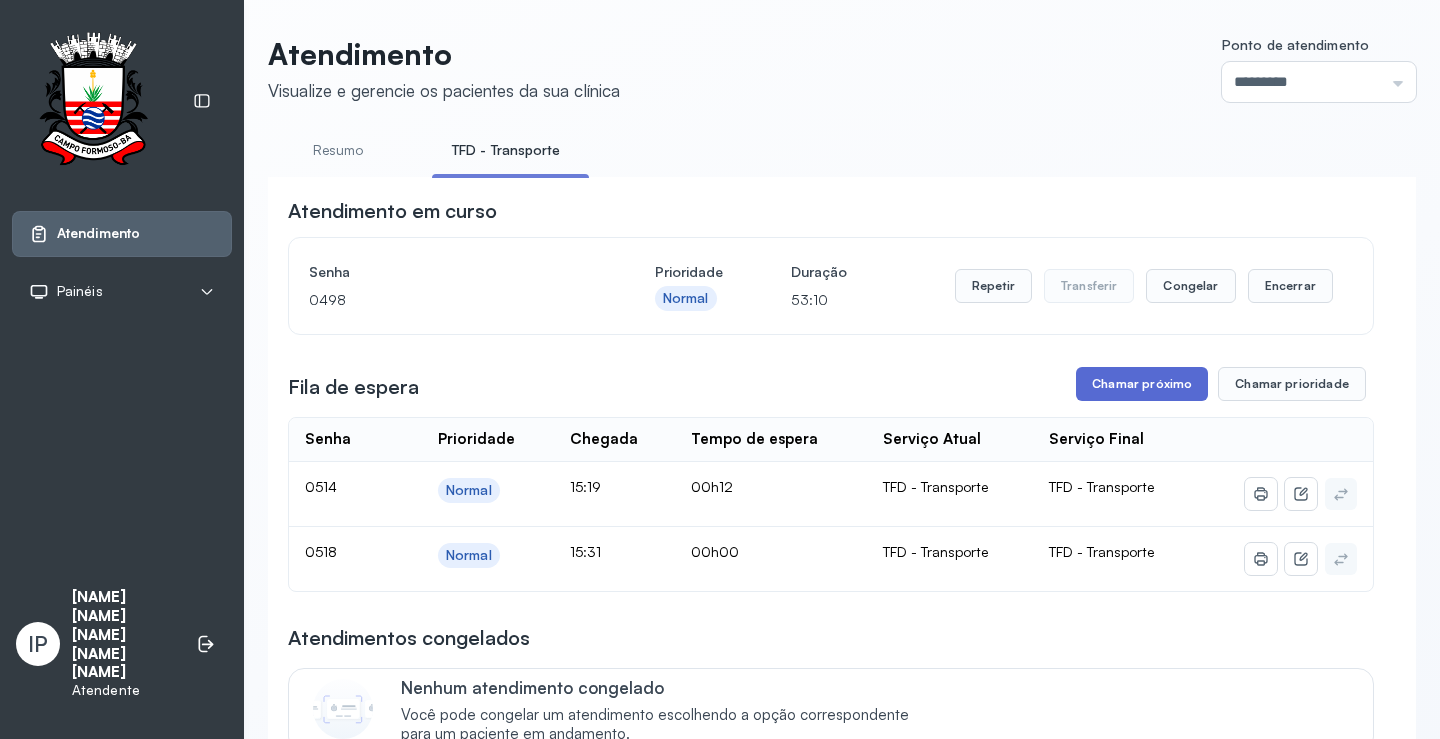 click on "Chamar próximo" at bounding box center [1142, 384] 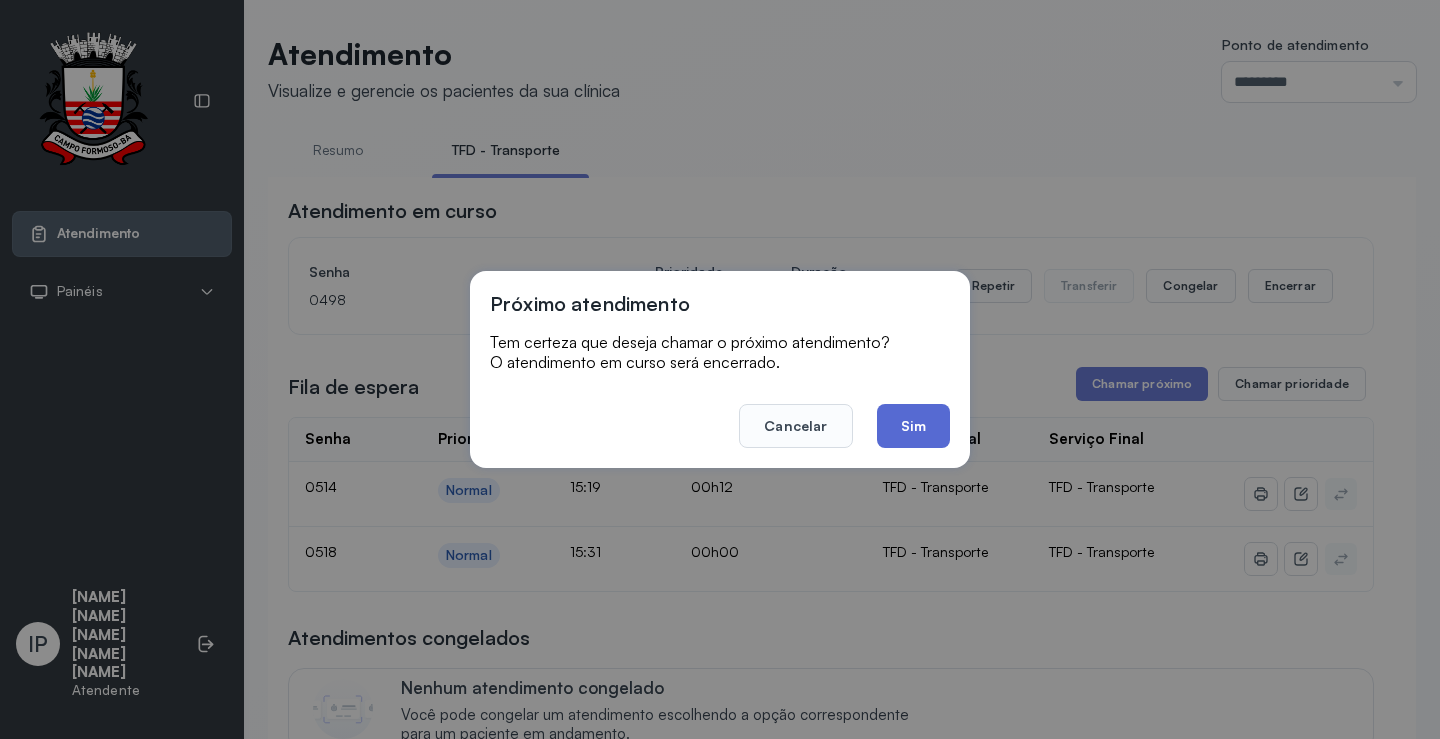 click on "Sim" 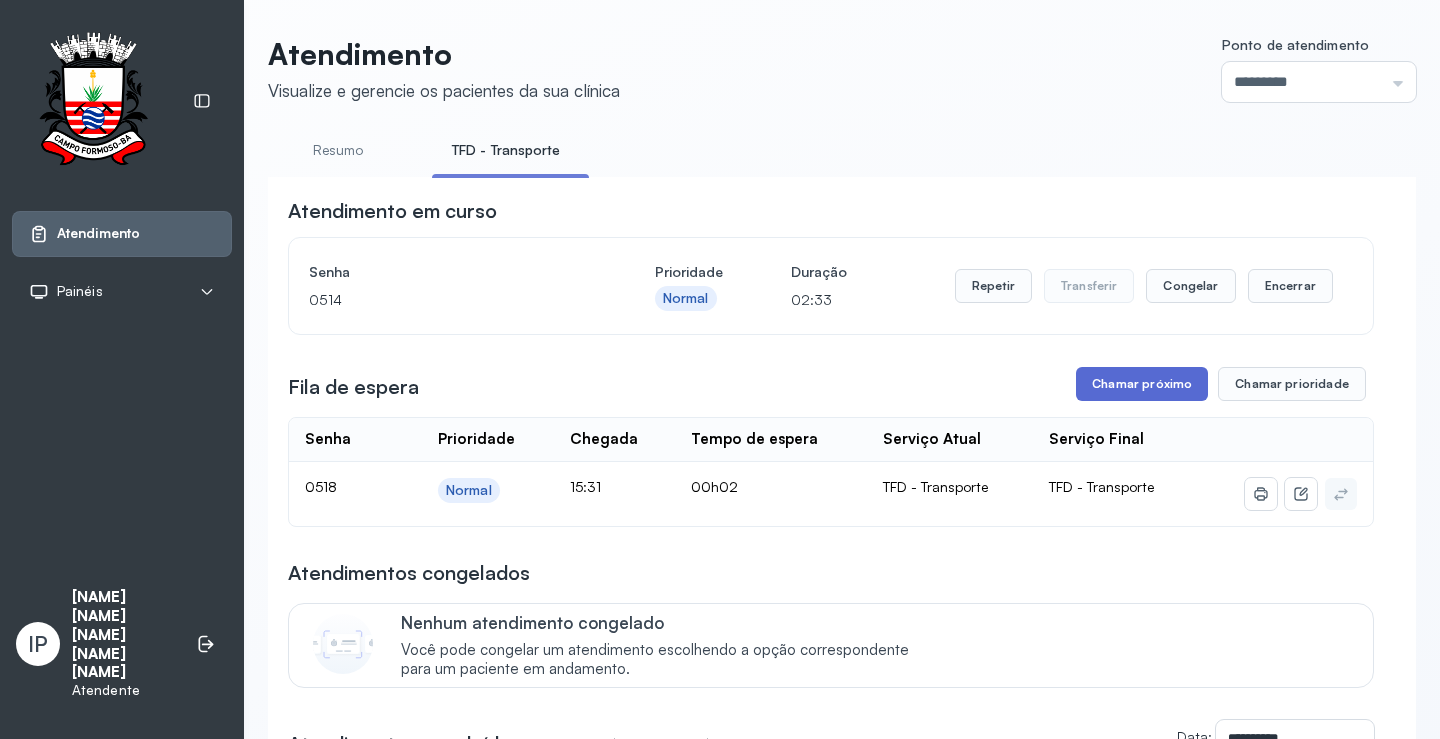 click on "Chamar próximo" at bounding box center [1142, 384] 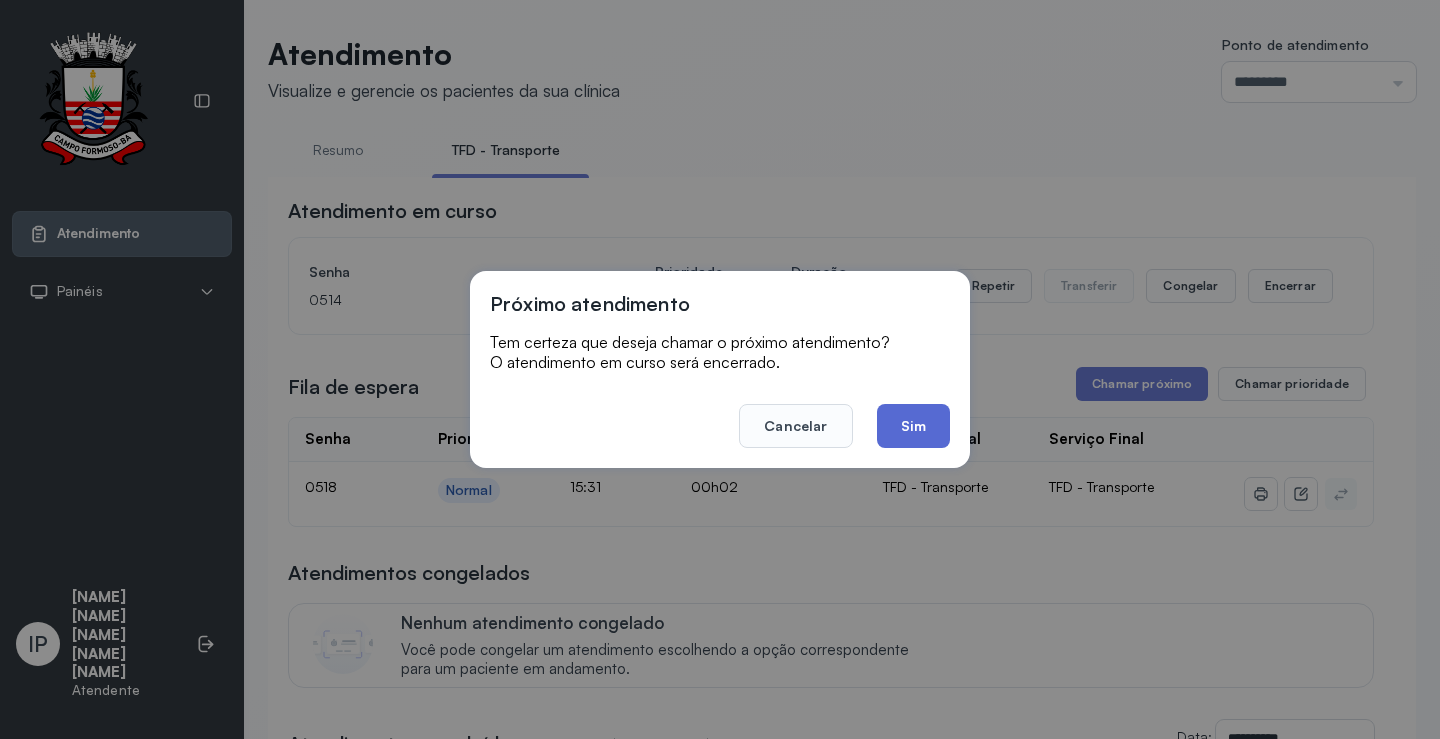 click on "Sim" 